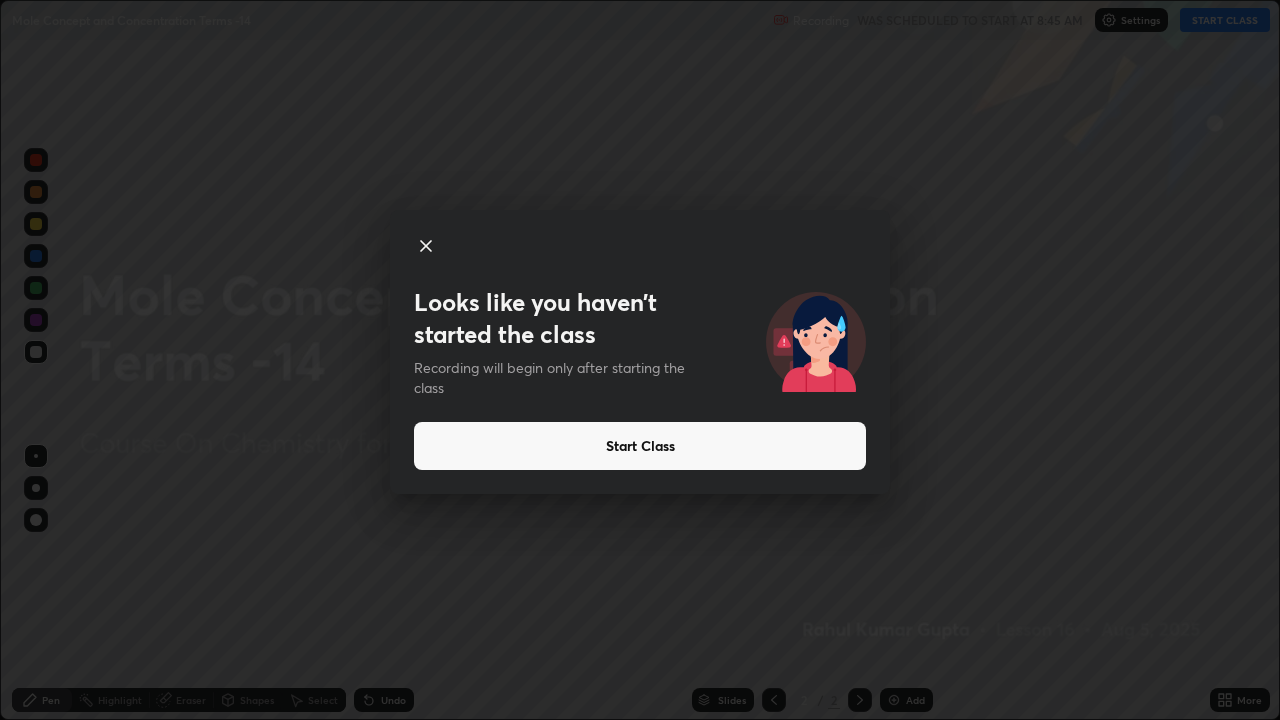 scroll, scrollTop: 0, scrollLeft: 0, axis: both 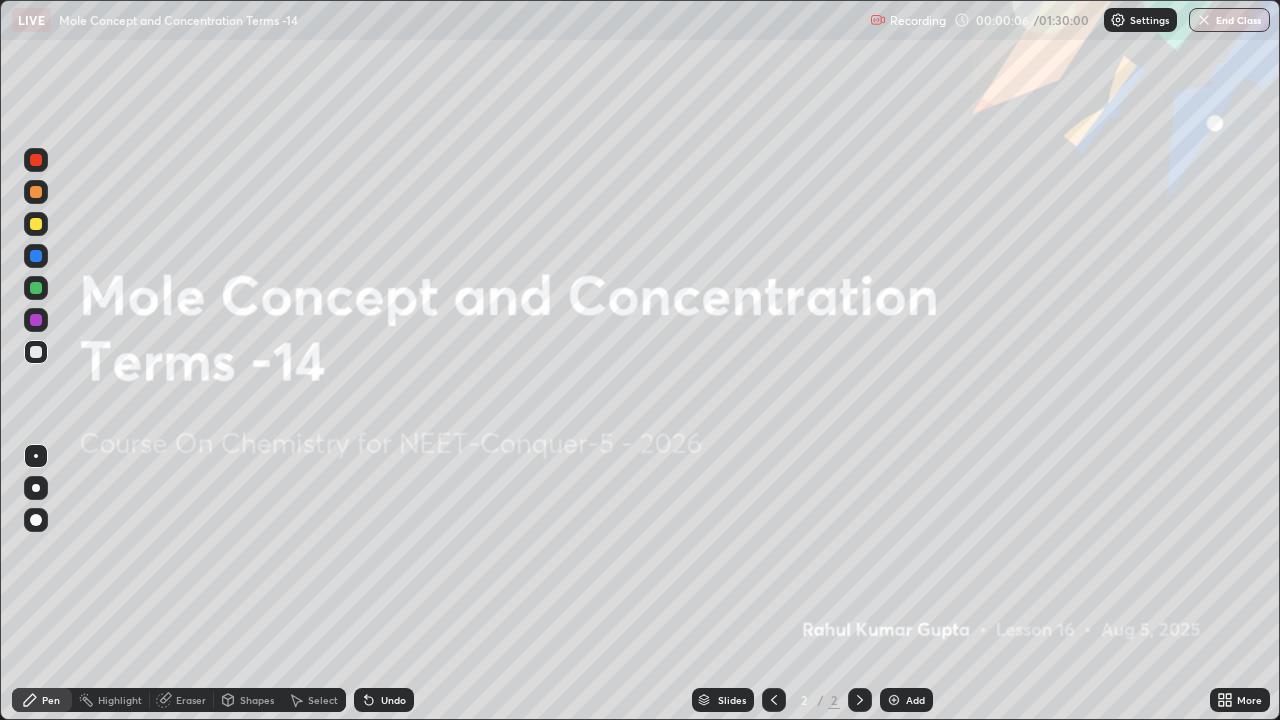 click at bounding box center [894, 700] 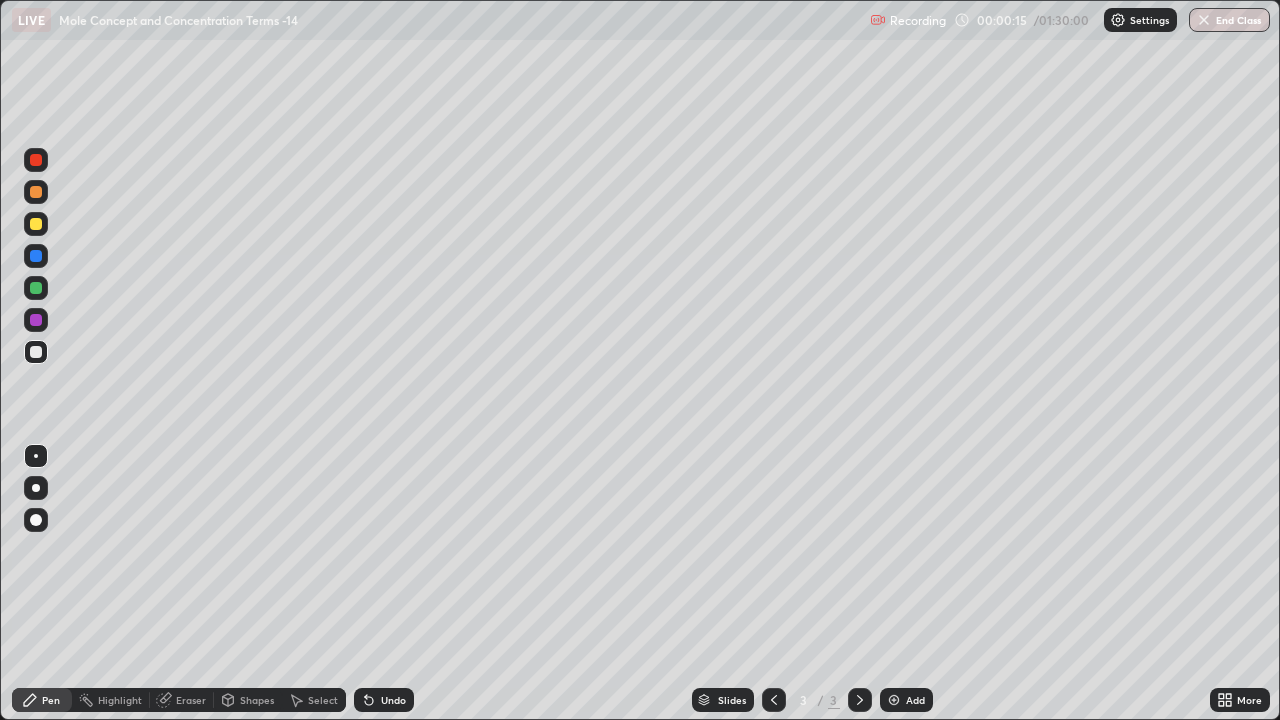 click at bounding box center [36, 192] 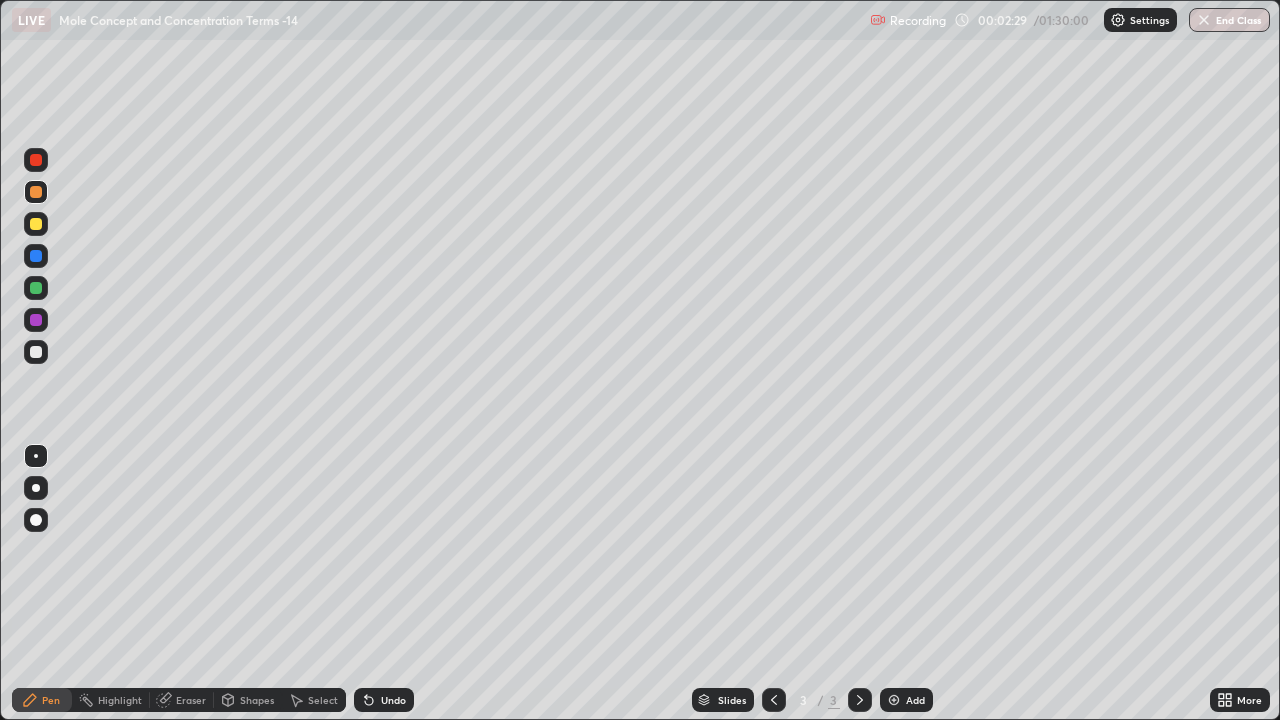 click at bounding box center (36, 224) 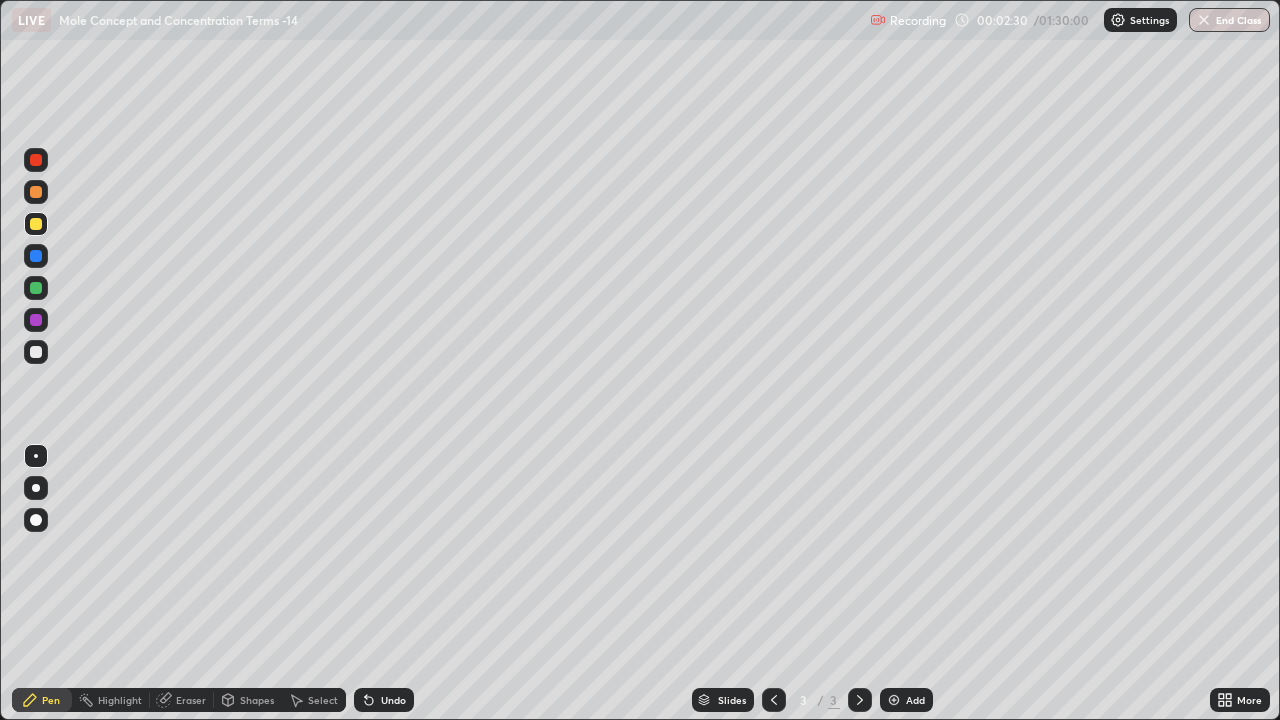 click at bounding box center [36, 488] 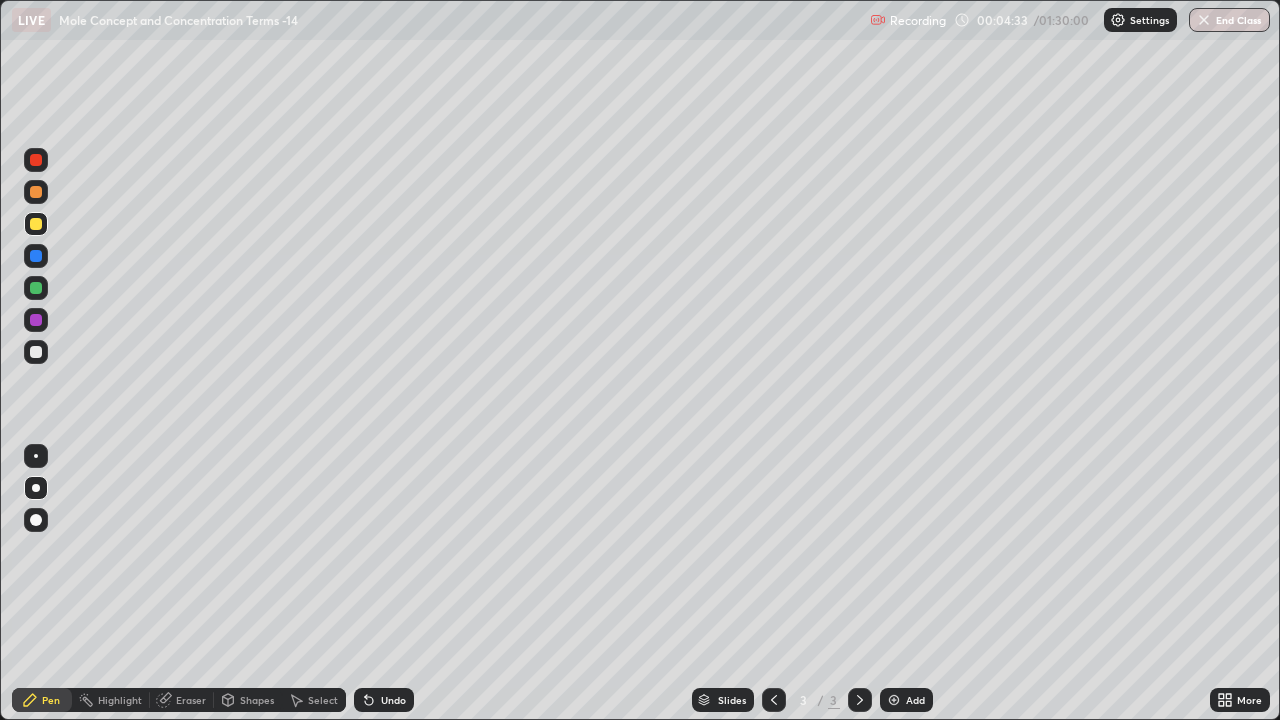 click at bounding box center [36, 224] 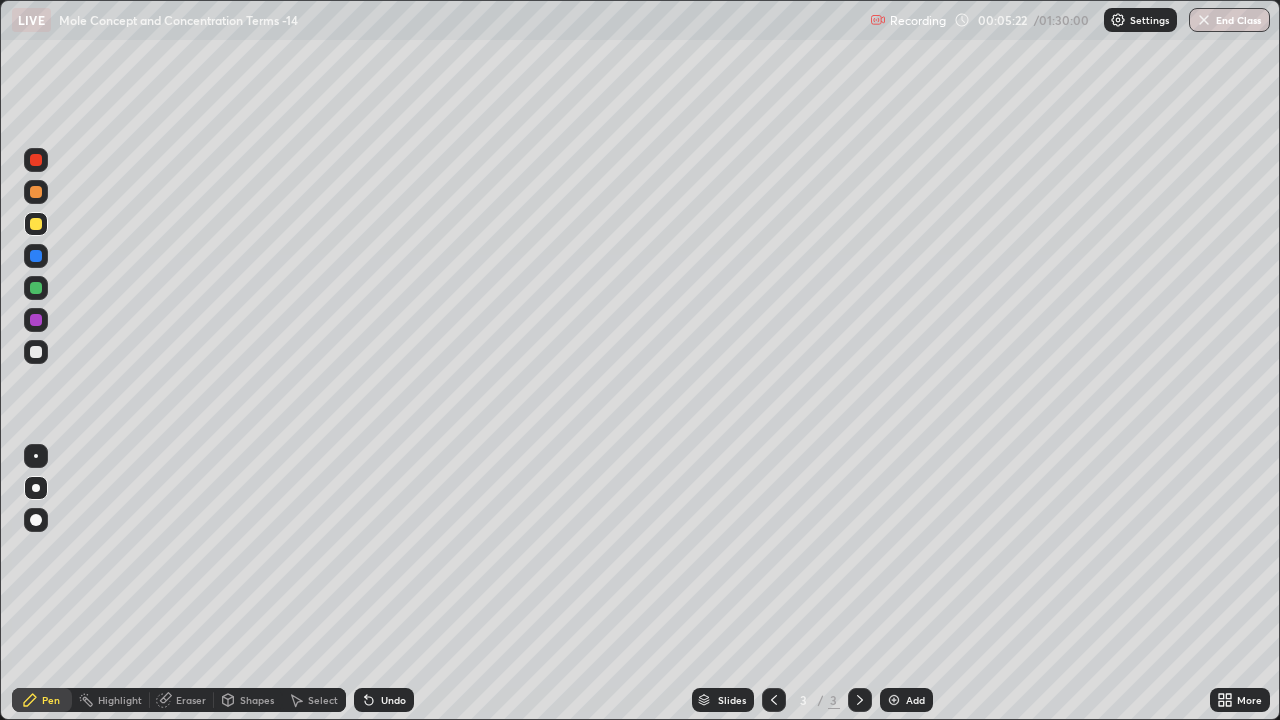 click on "Undo" at bounding box center (384, 700) 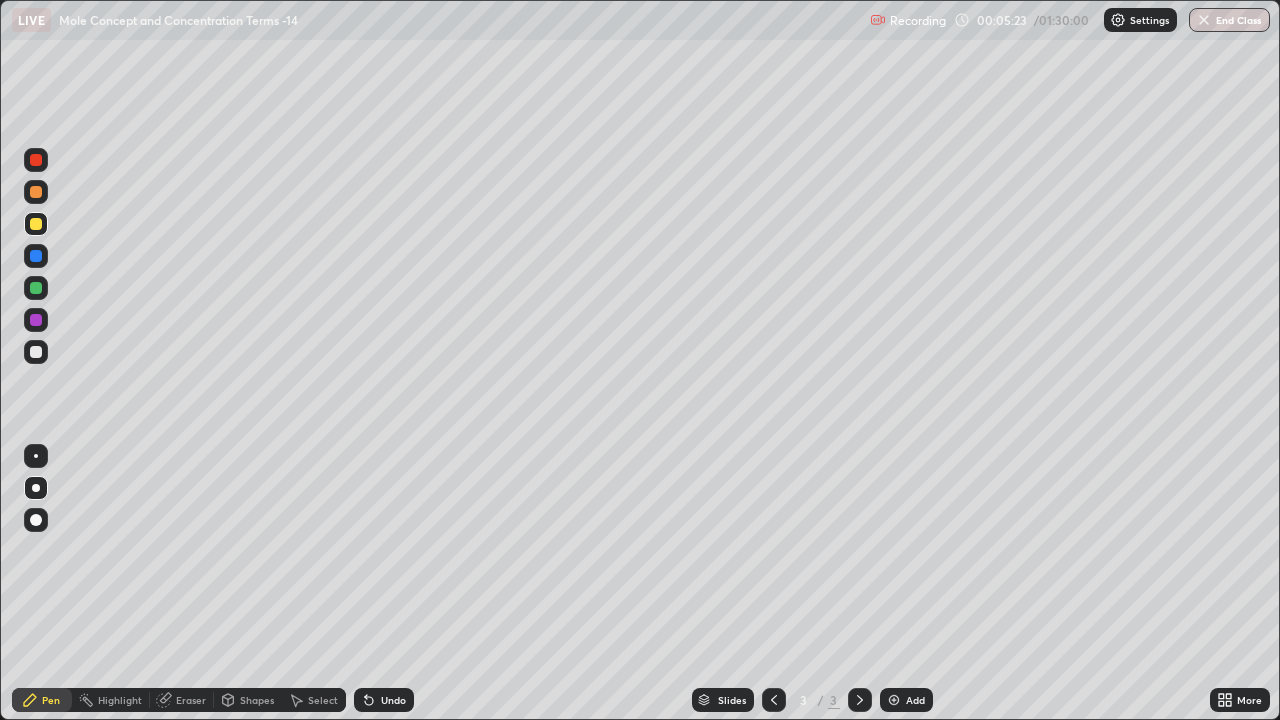 click 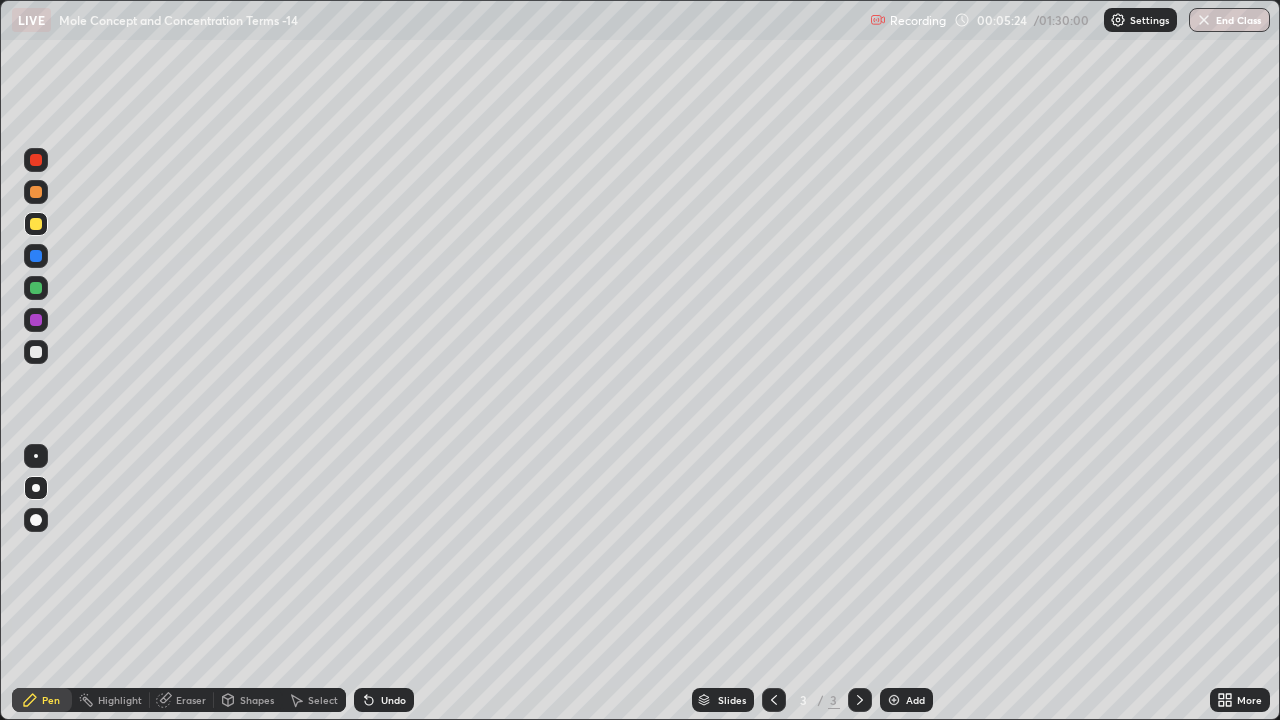 click on "Eraser" at bounding box center (191, 700) 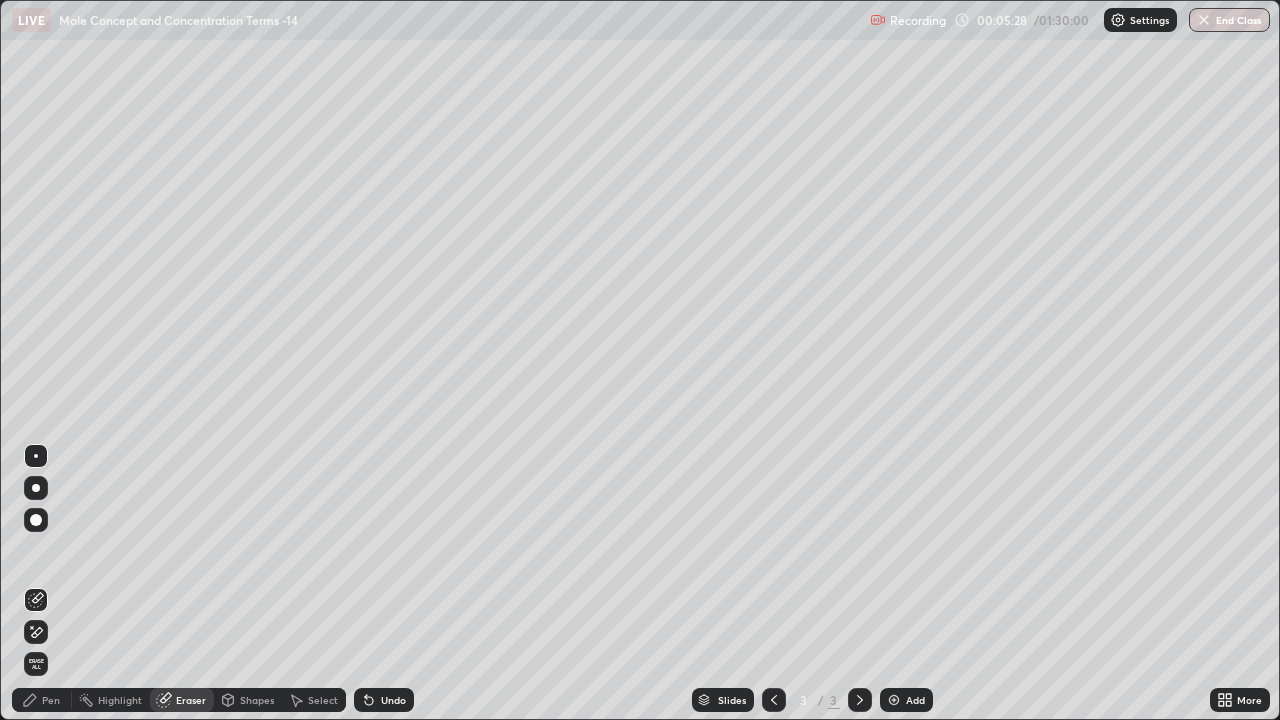 click on "Pen" at bounding box center [51, 700] 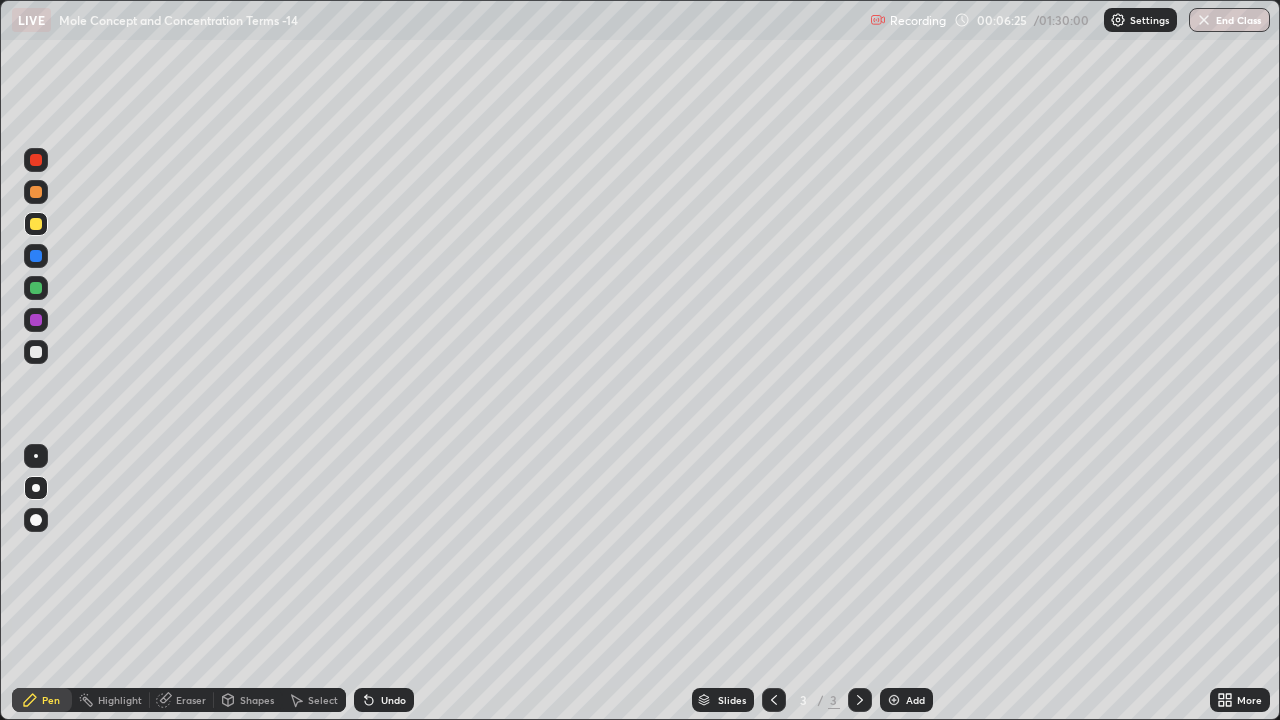 click at bounding box center [36, 352] 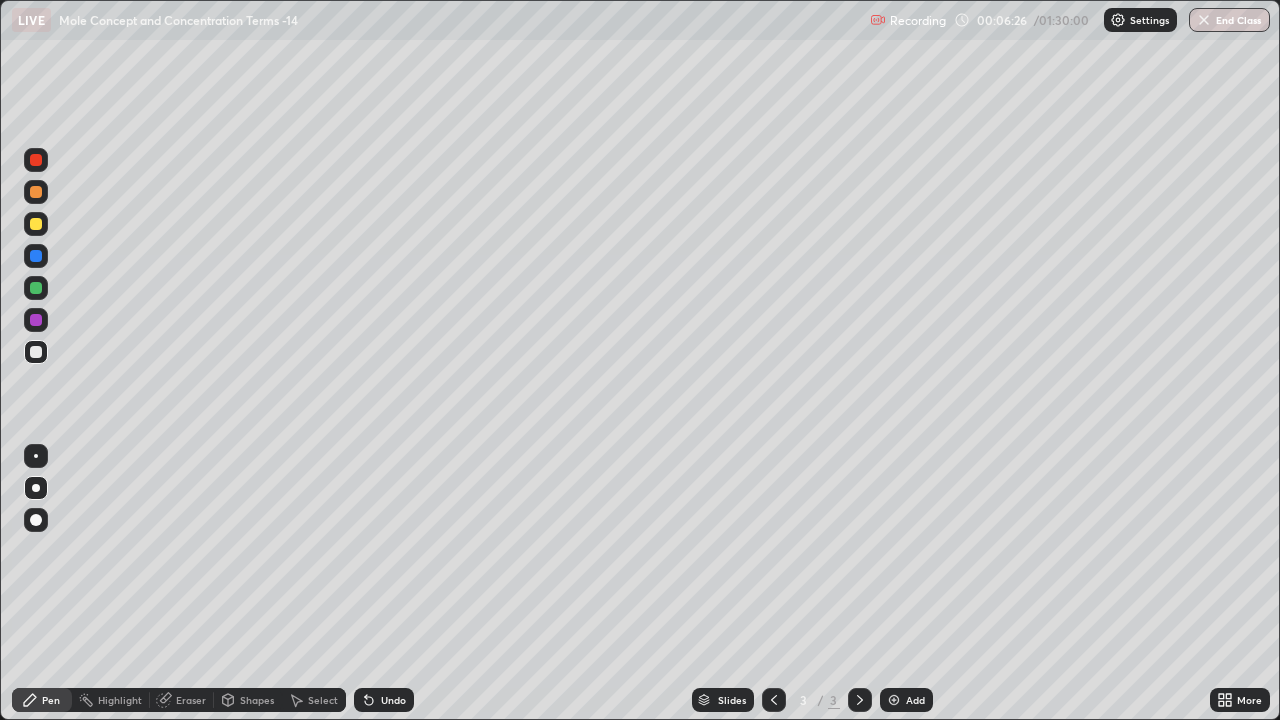 click on "Add" at bounding box center [906, 700] 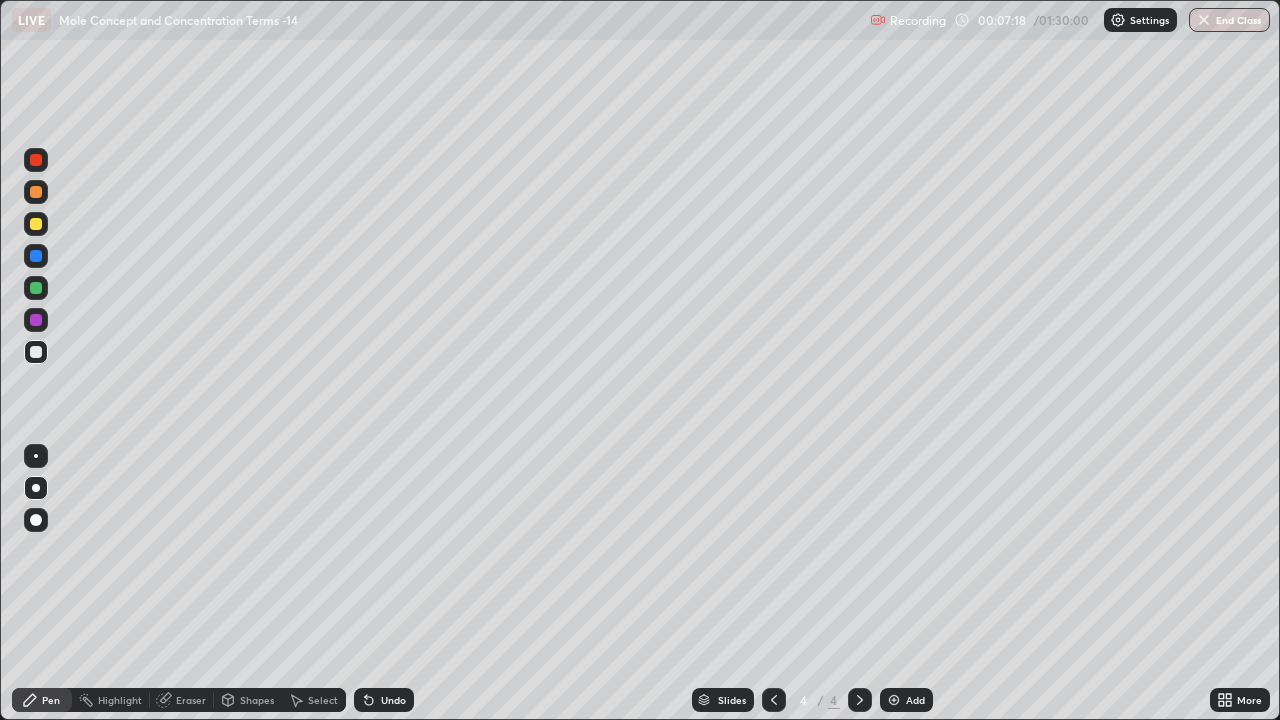 click at bounding box center [36, 224] 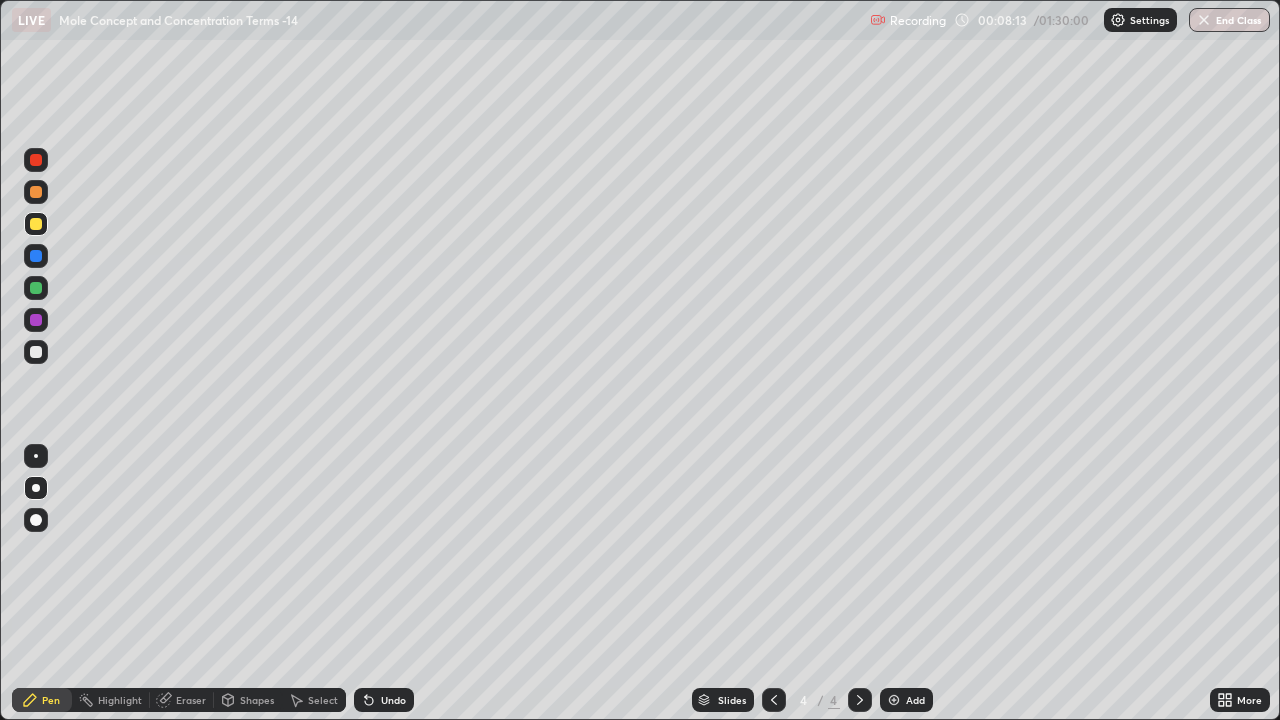 click at bounding box center [36, 352] 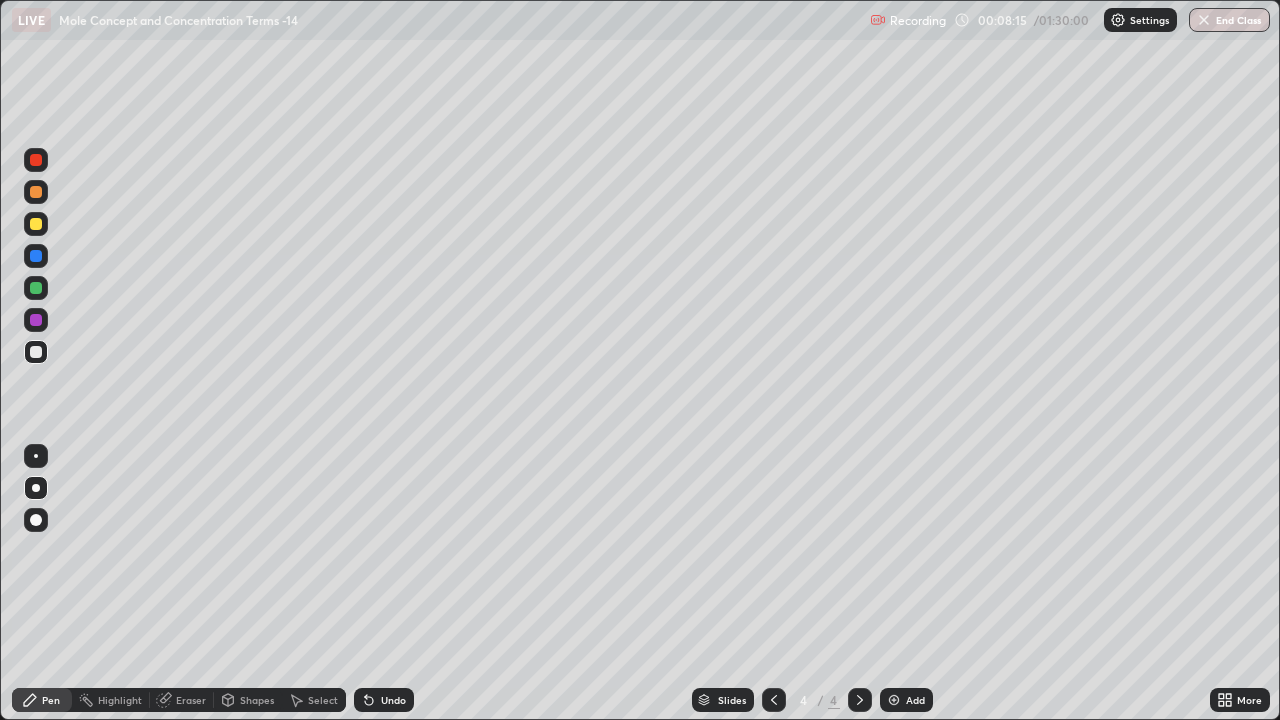 click at bounding box center [894, 700] 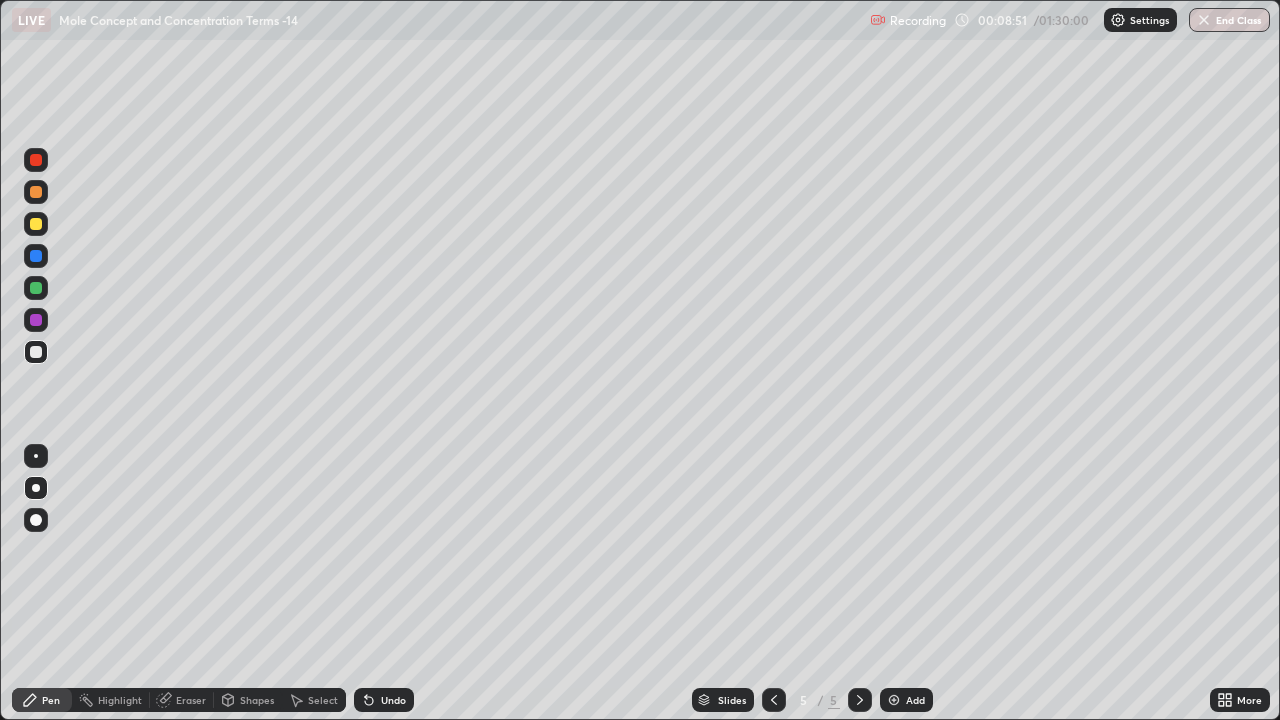click at bounding box center [36, 224] 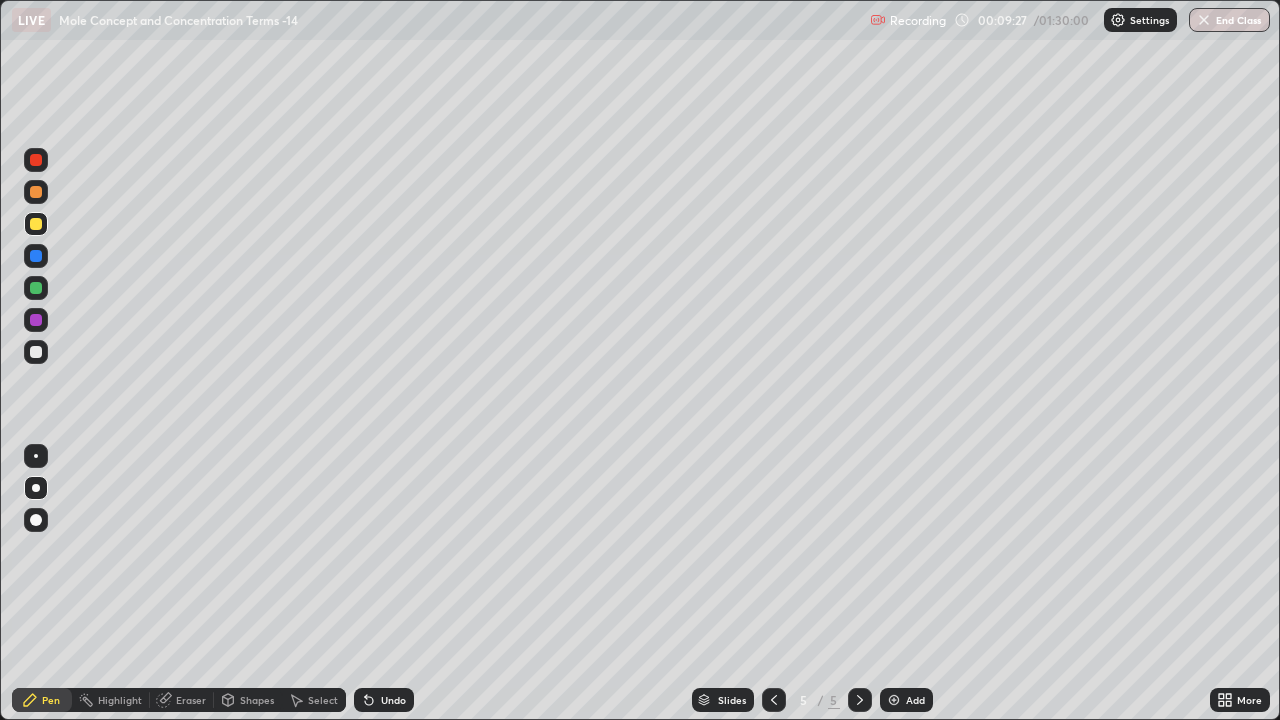 click at bounding box center [36, 352] 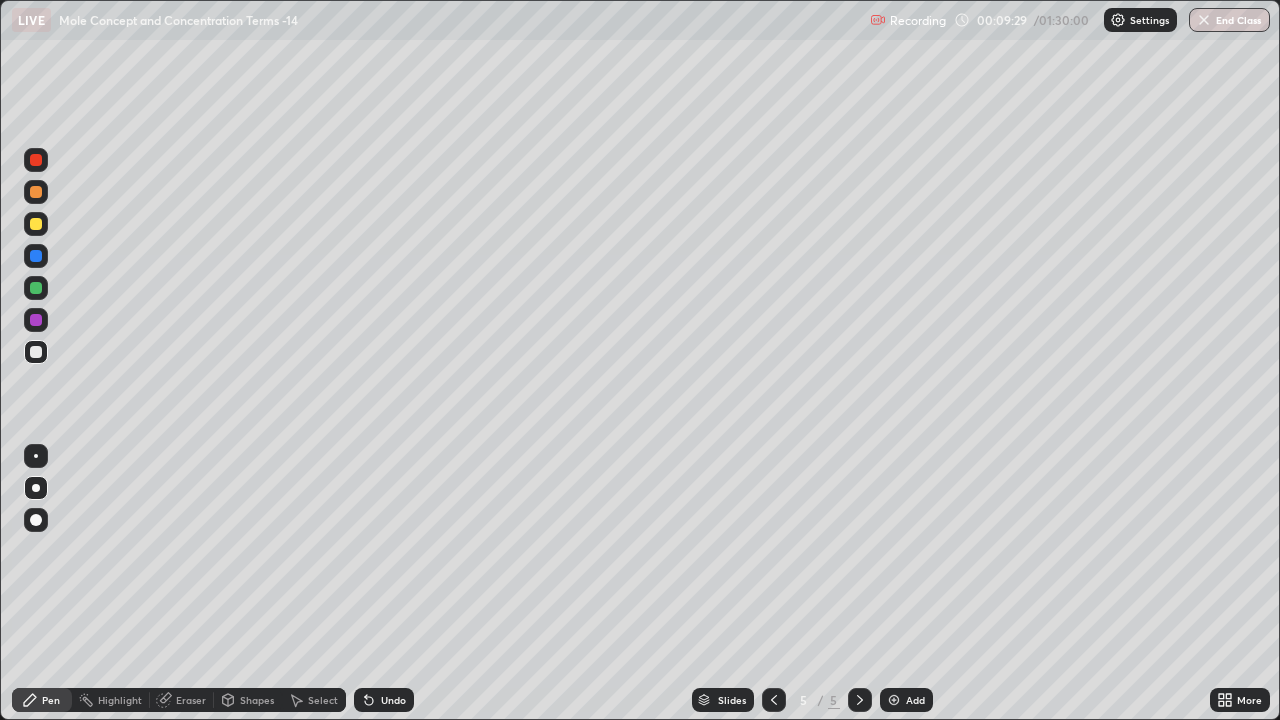 click at bounding box center [894, 700] 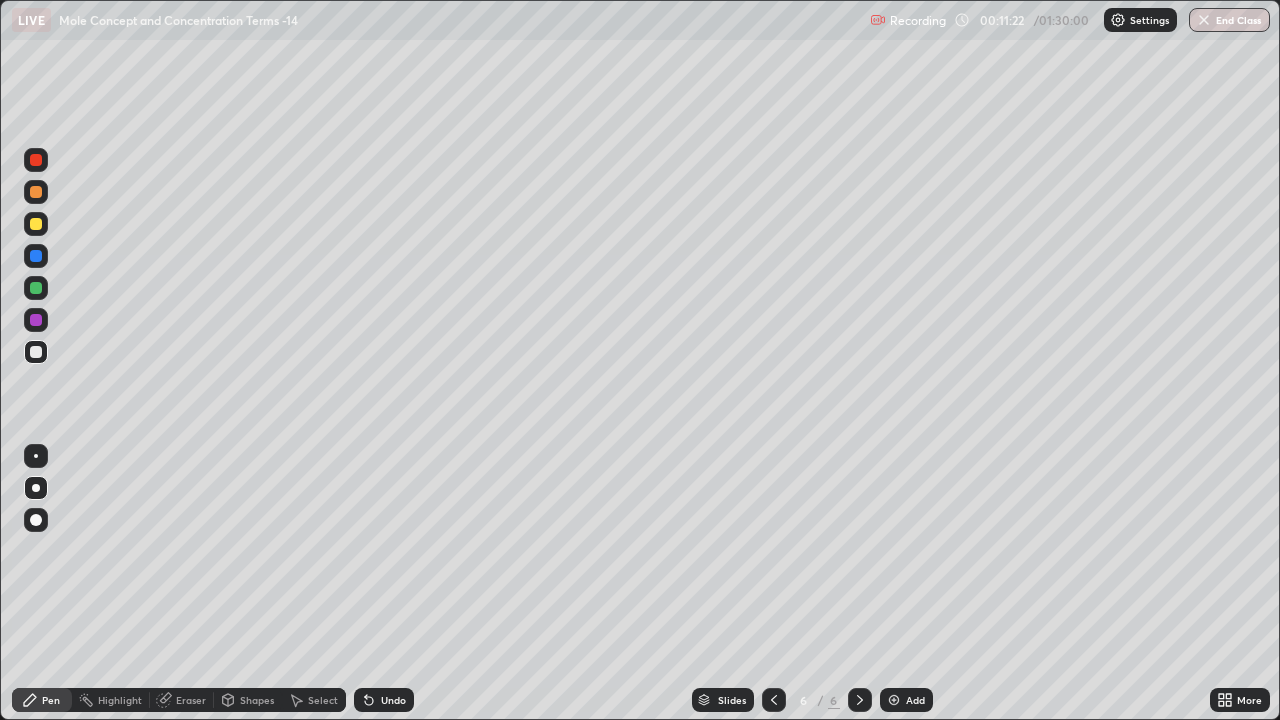click at bounding box center [894, 700] 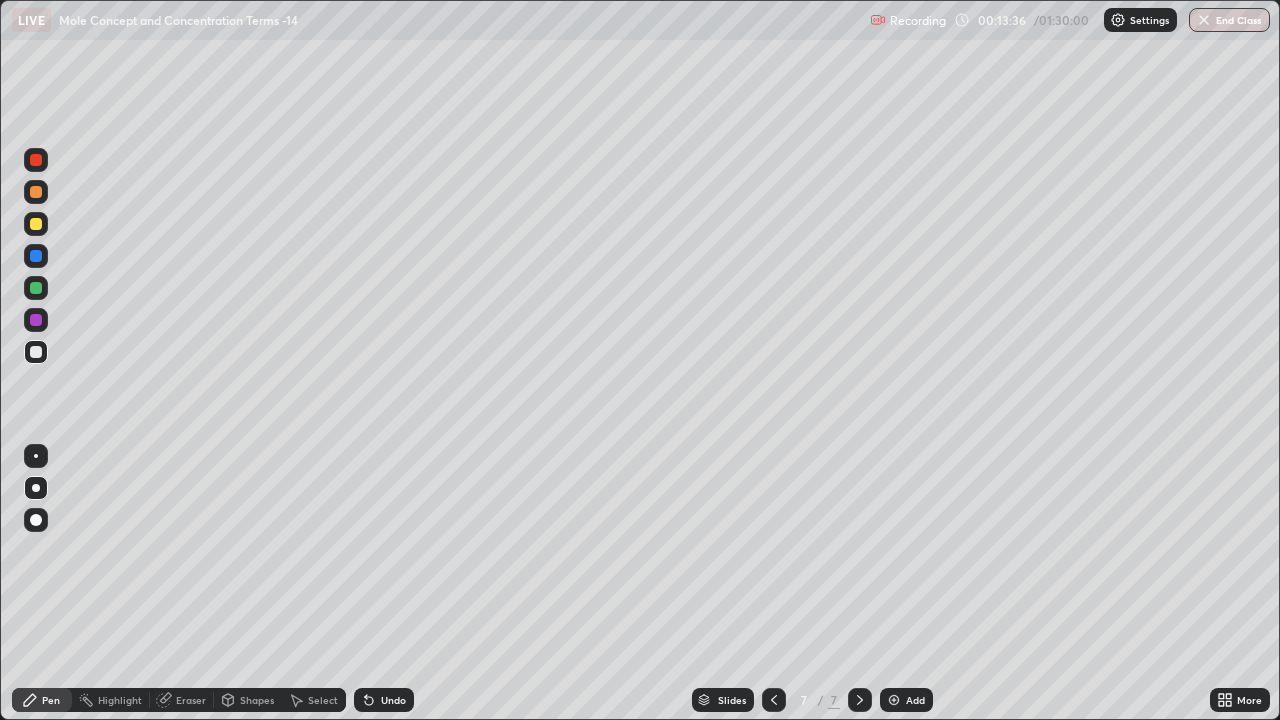 click at bounding box center [894, 700] 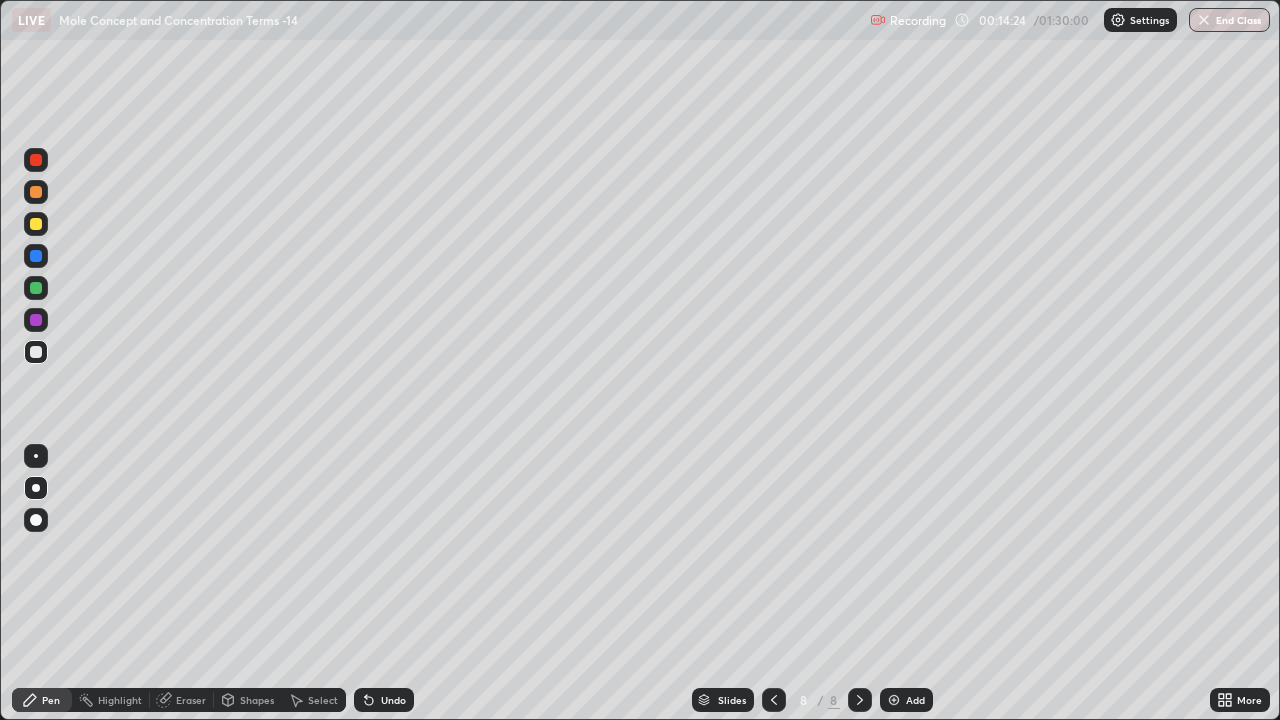 click at bounding box center [36, 288] 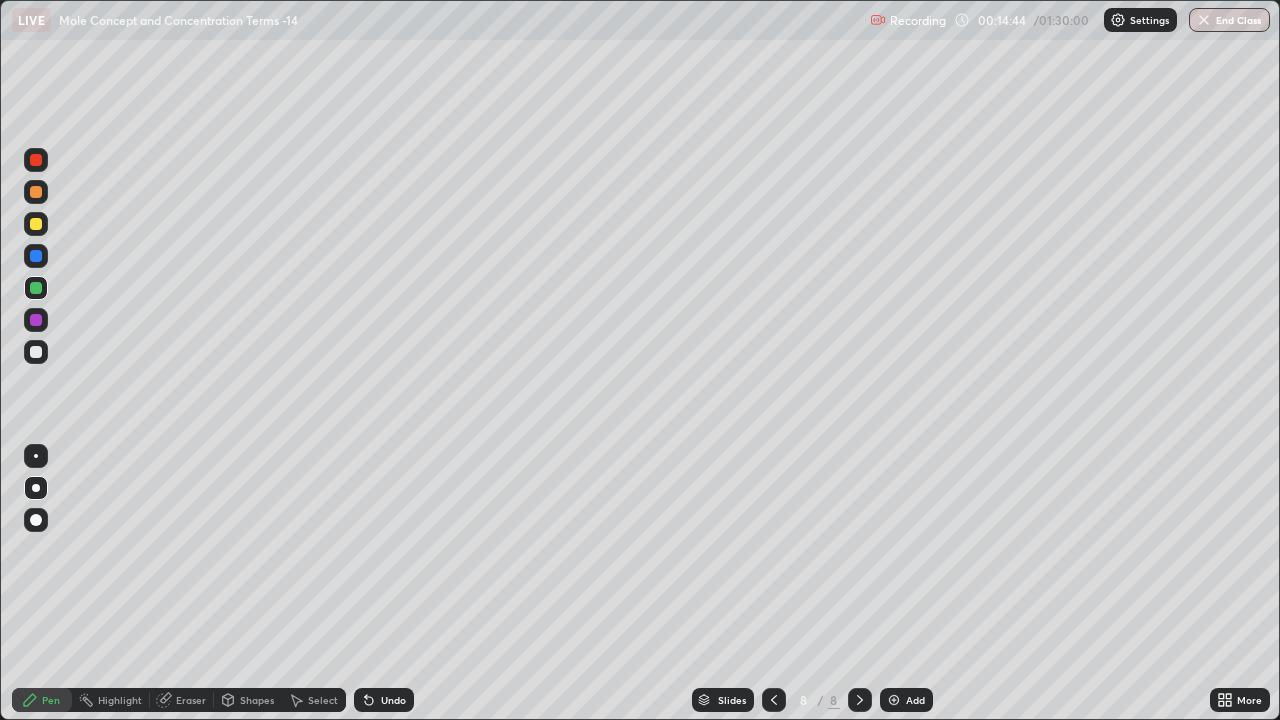 click at bounding box center (36, 352) 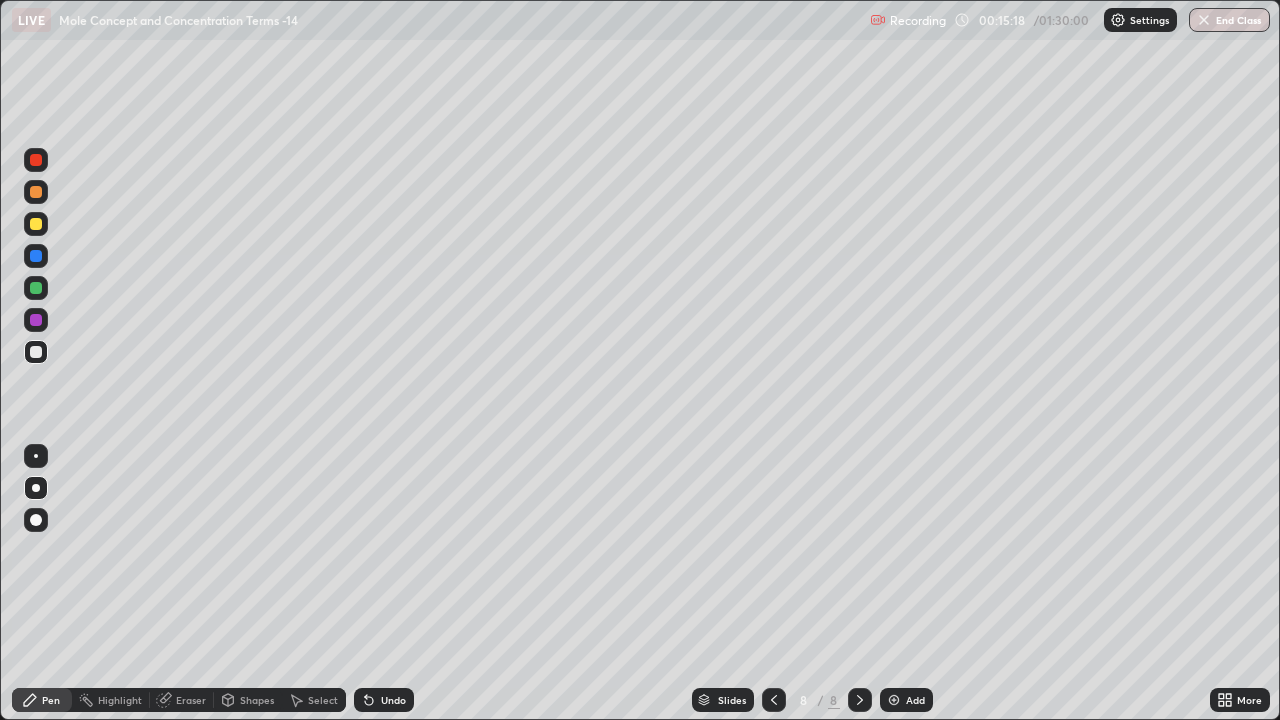 click at bounding box center (36, 288) 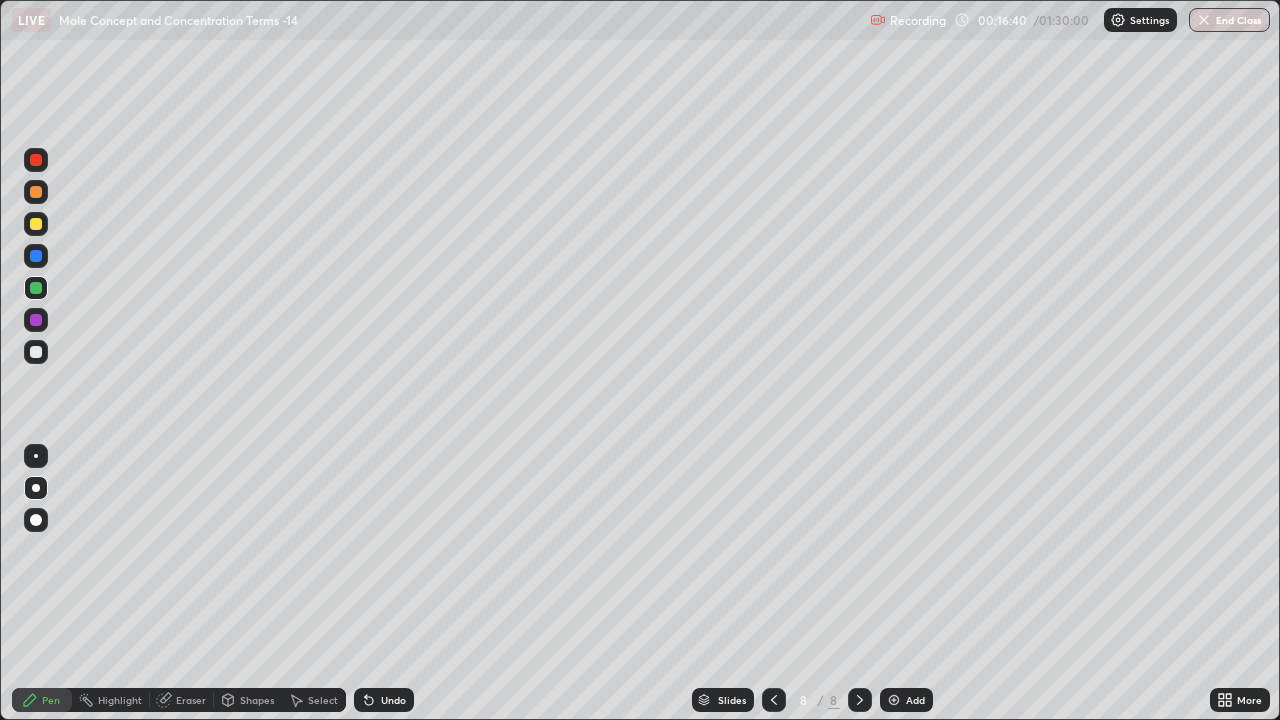 click at bounding box center [894, 700] 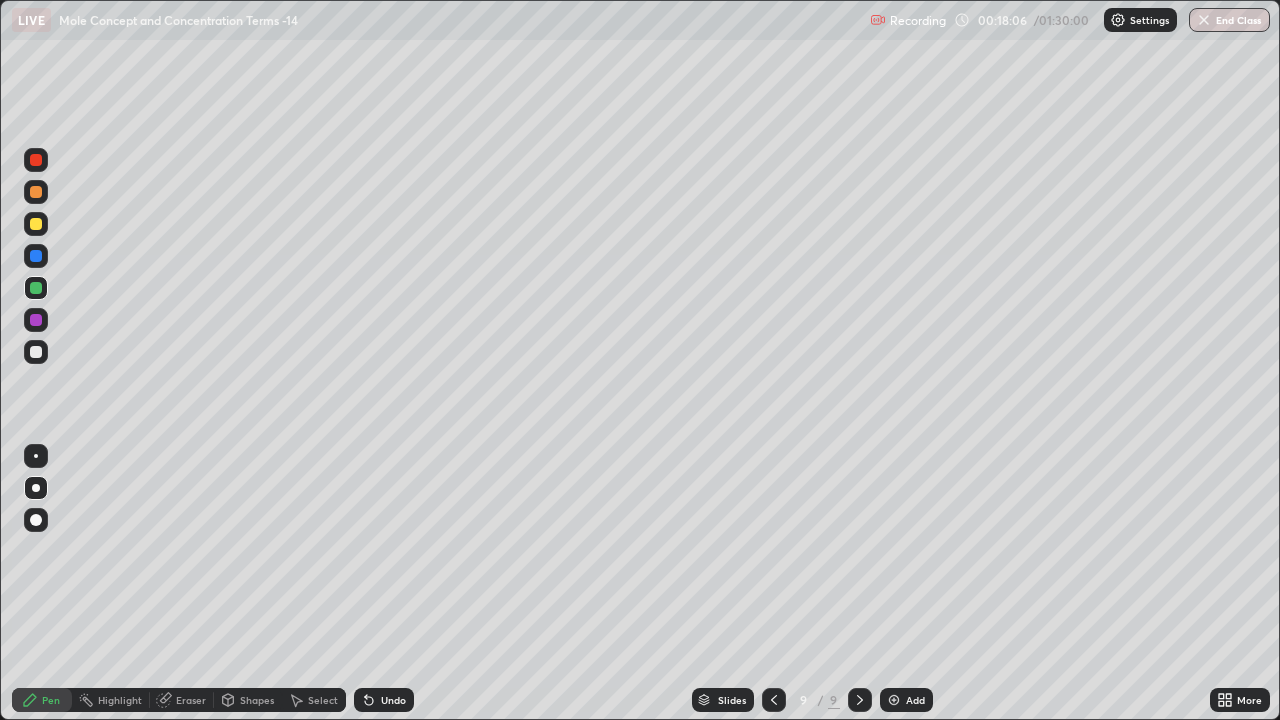 click at bounding box center [36, 352] 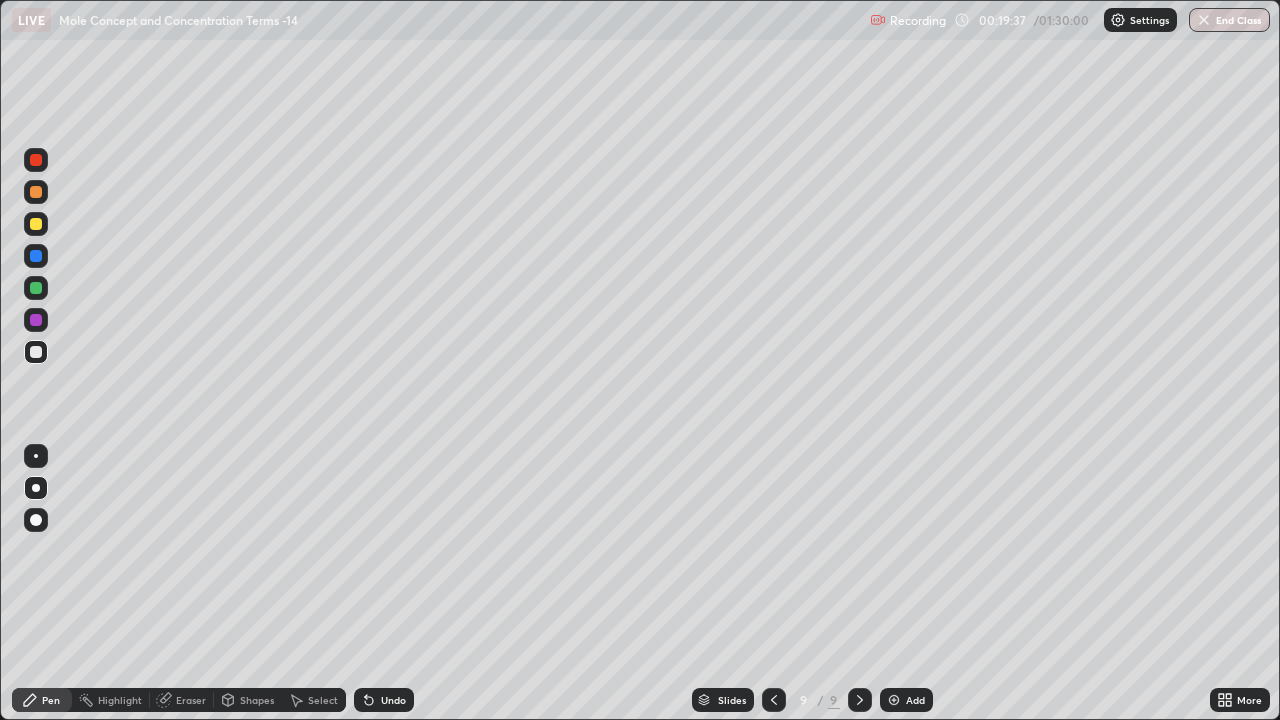 click at bounding box center (36, 288) 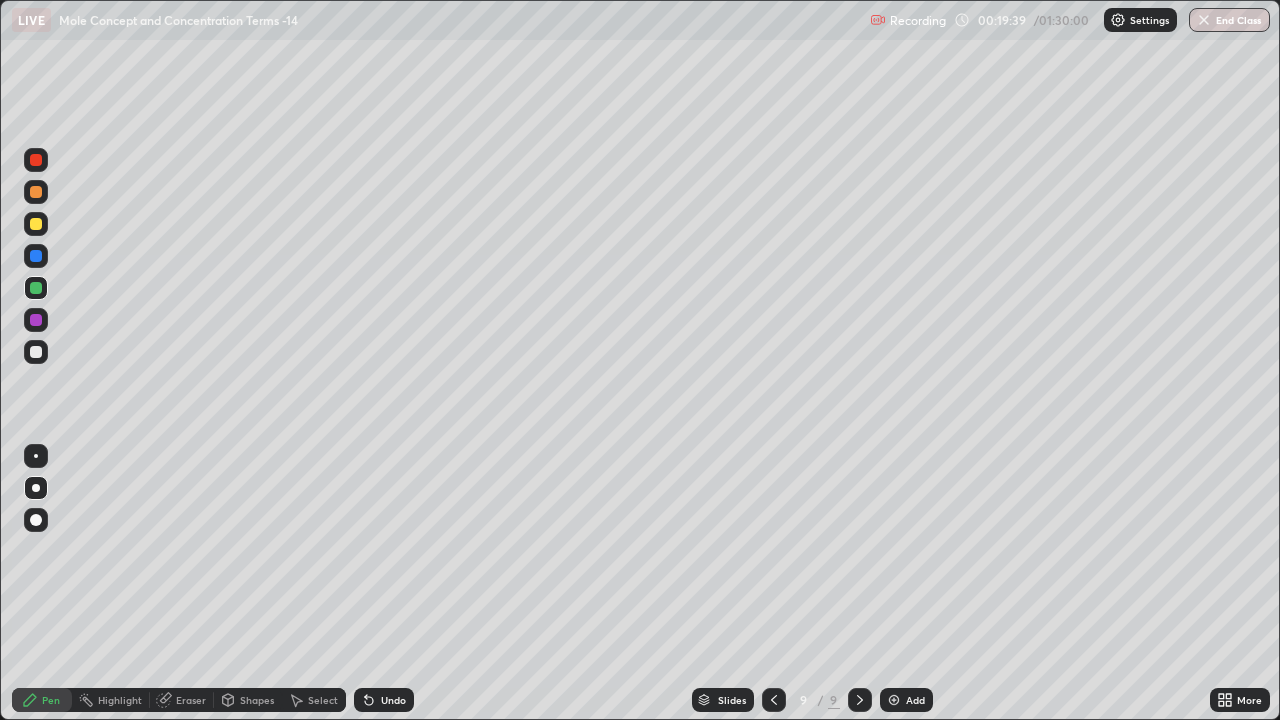 click on "Add" at bounding box center [906, 700] 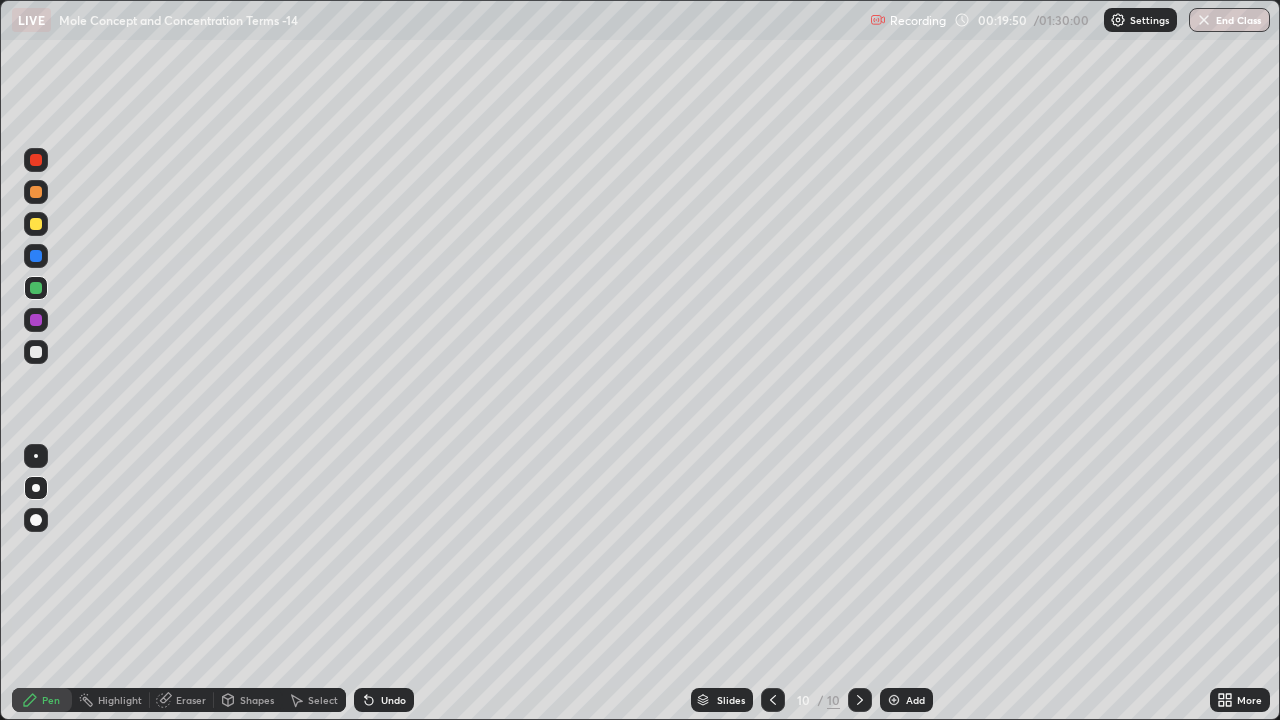 click at bounding box center (36, 352) 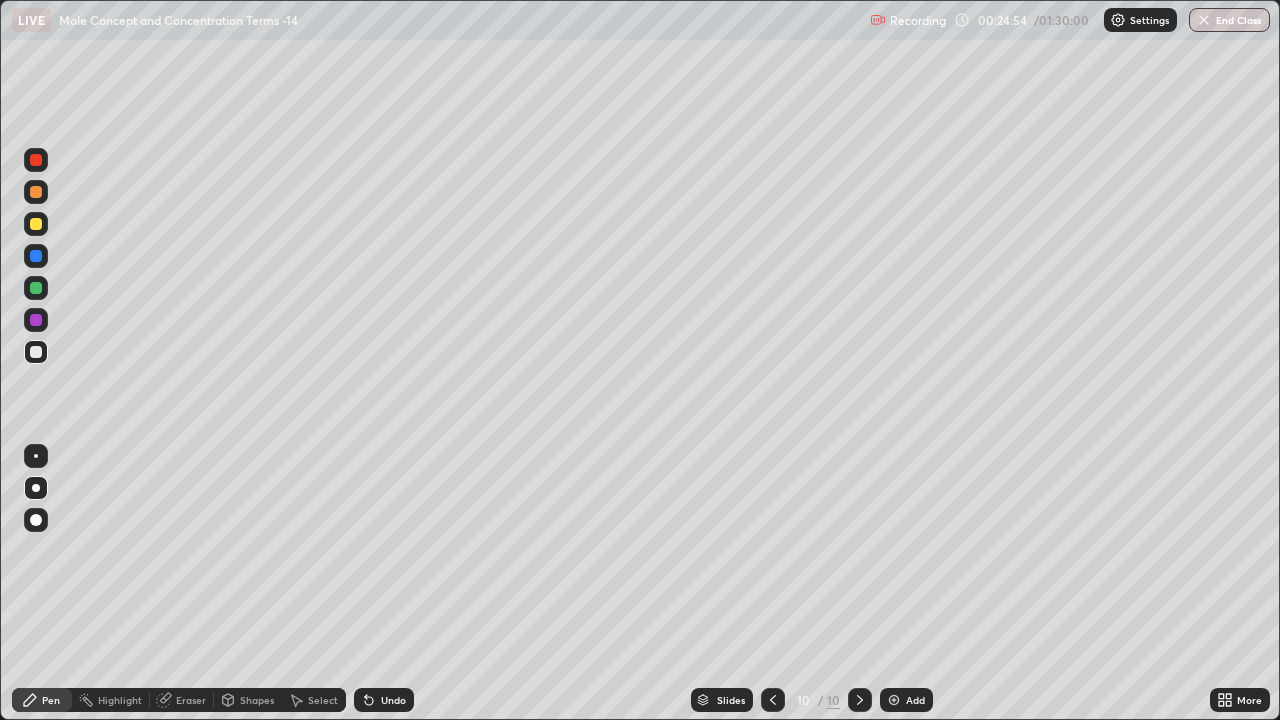 click at bounding box center [894, 700] 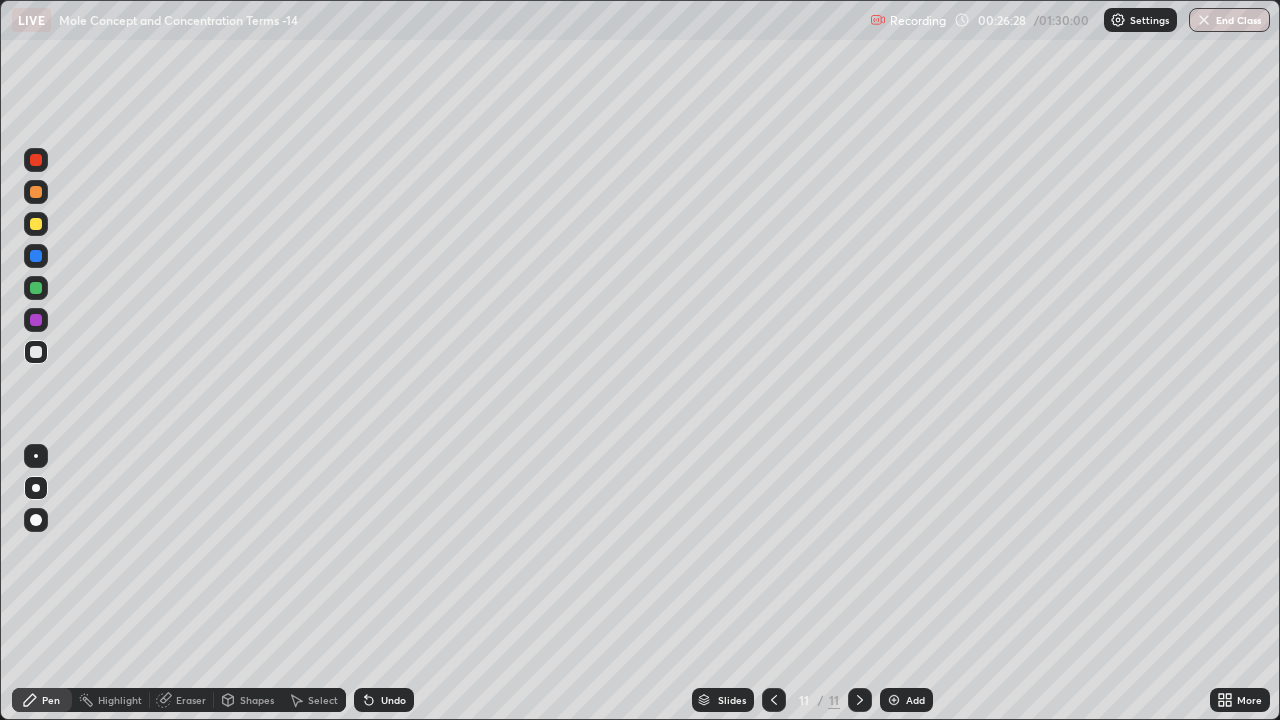 click on "Add" at bounding box center [906, 700] 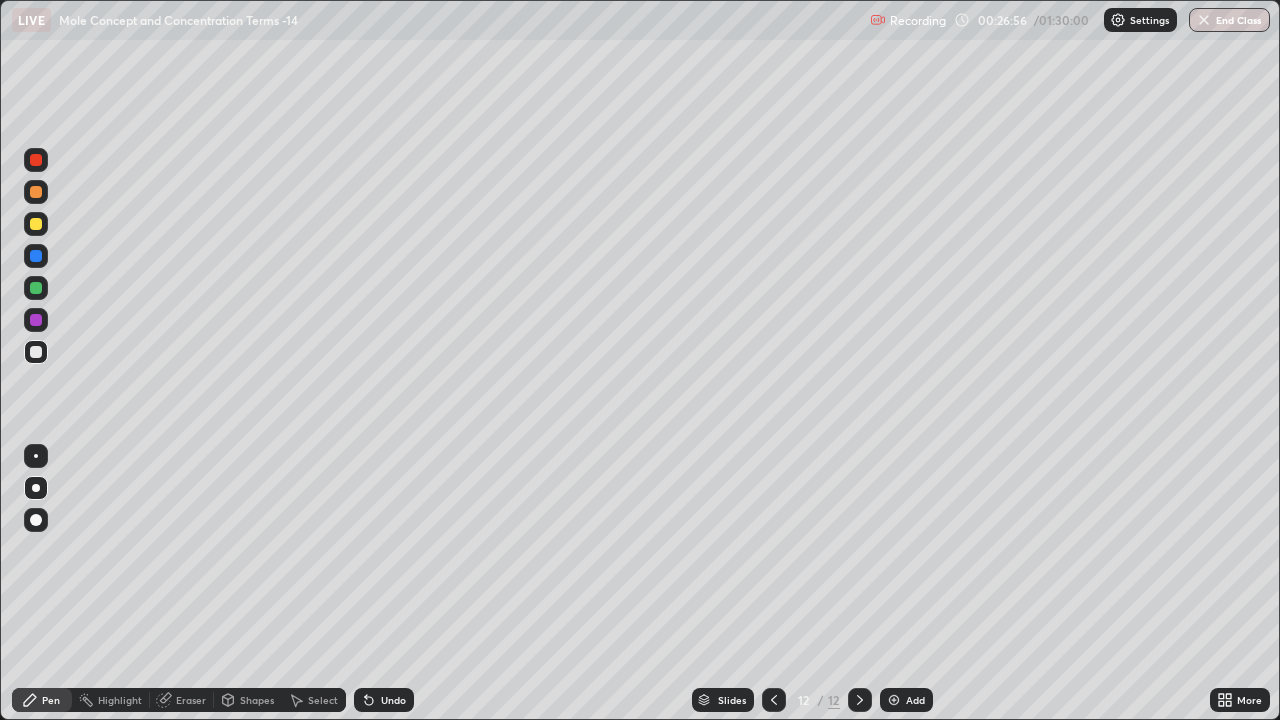 click at bounding box center [36, 288] 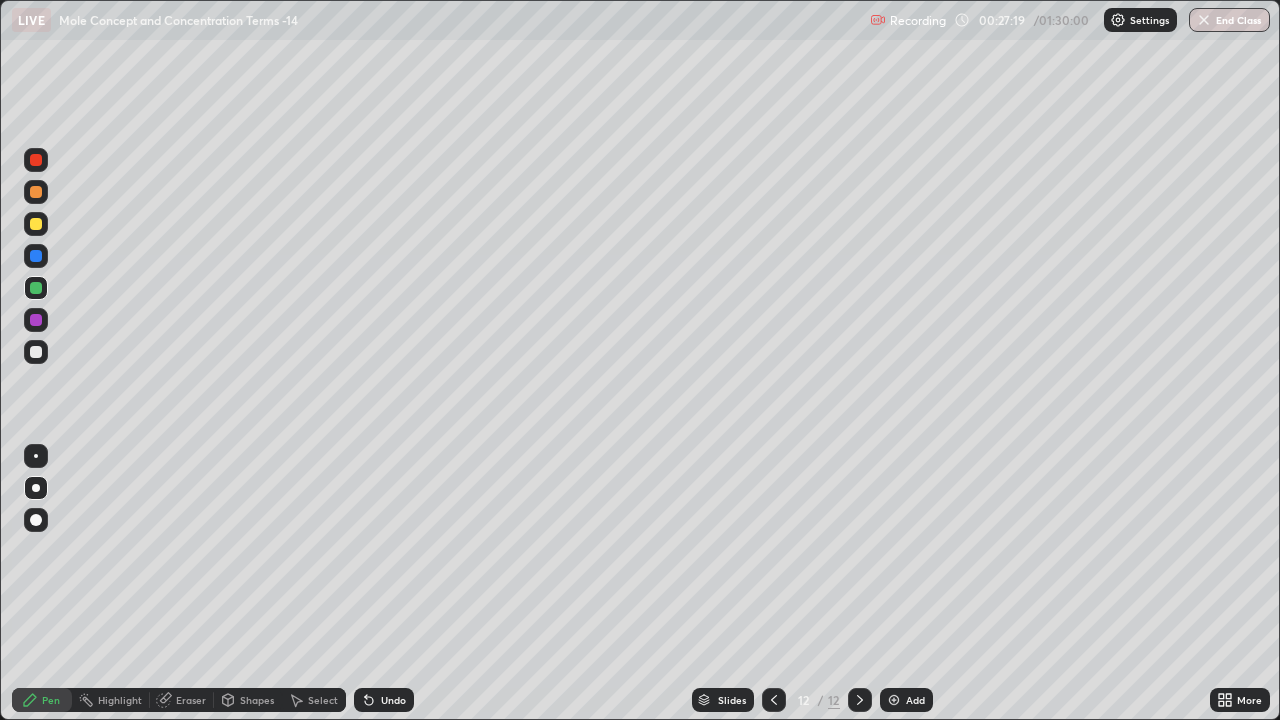 click at bounding box center (36, 352) 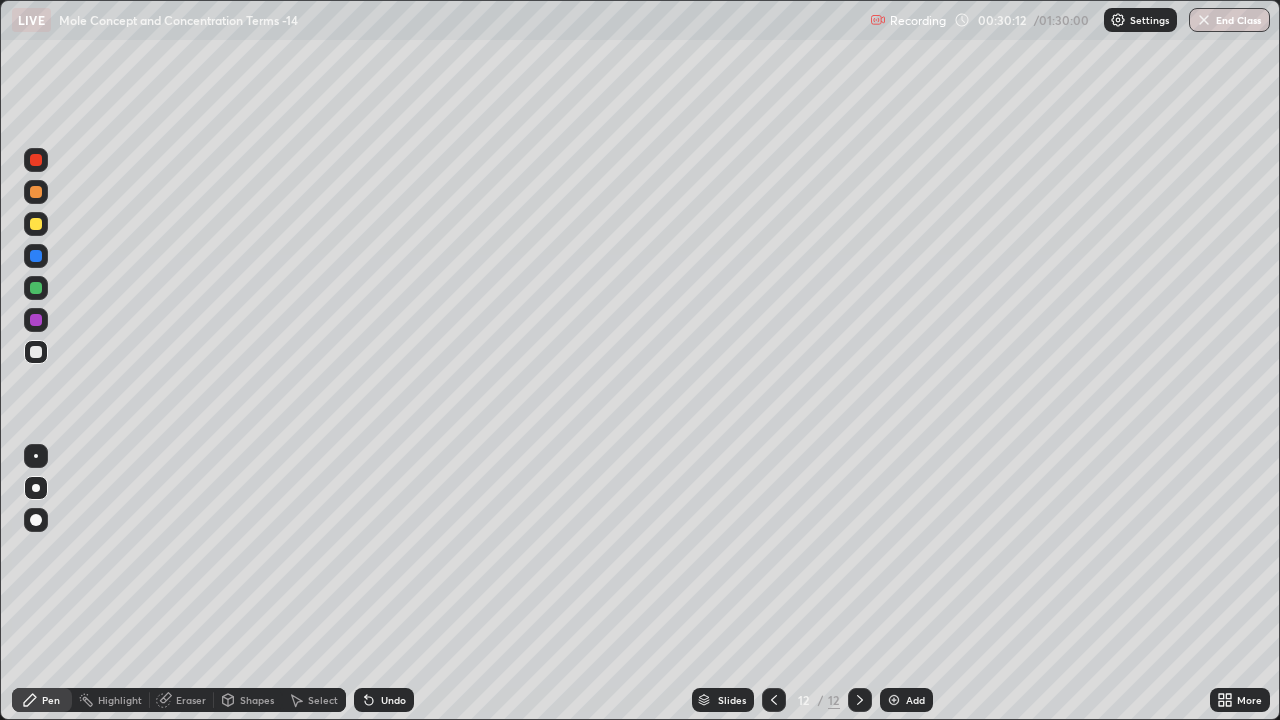 click at bounding box center [894, 700] 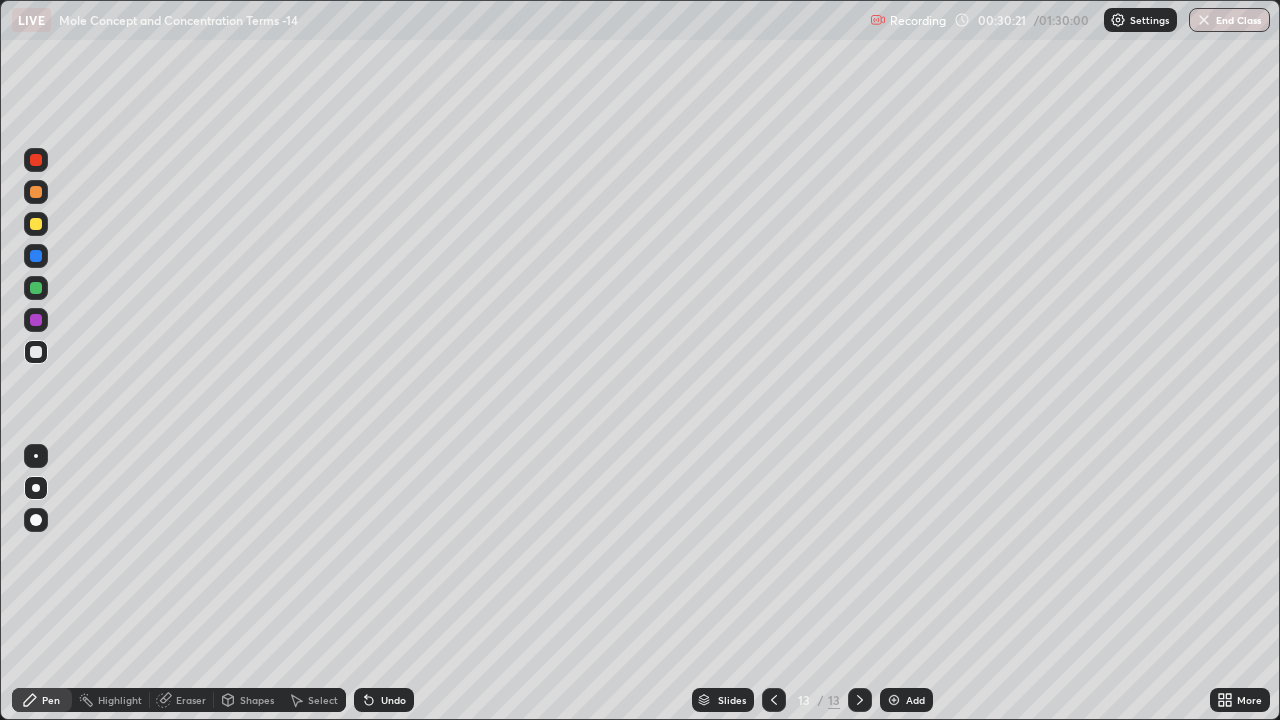click at bounding box center [36, 224] 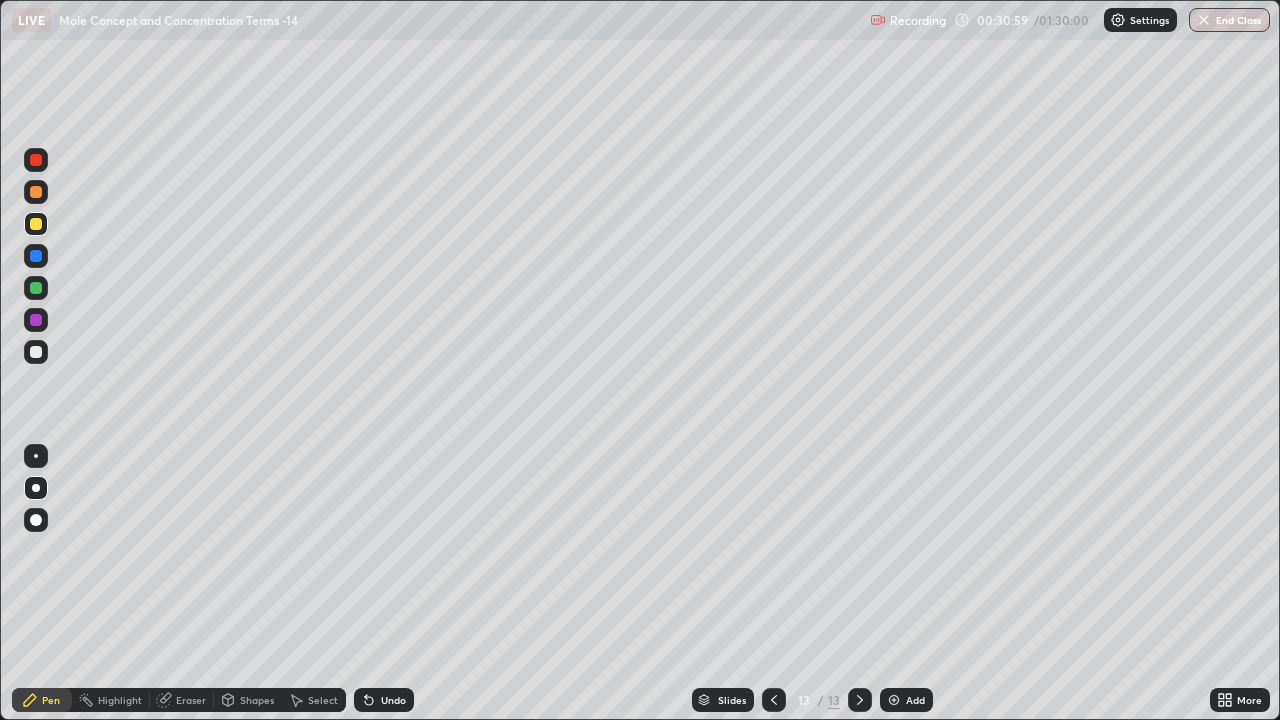click at bounding box center [36, 352] 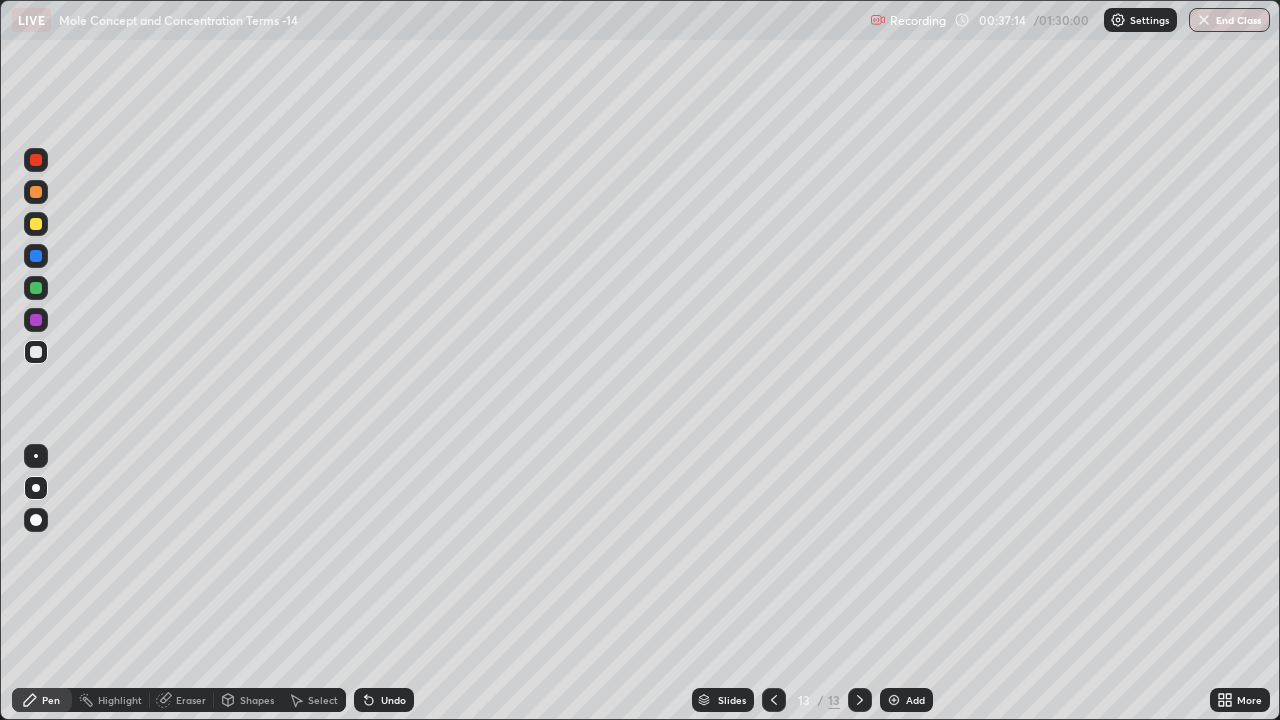 click at bounding box center [36, 224] 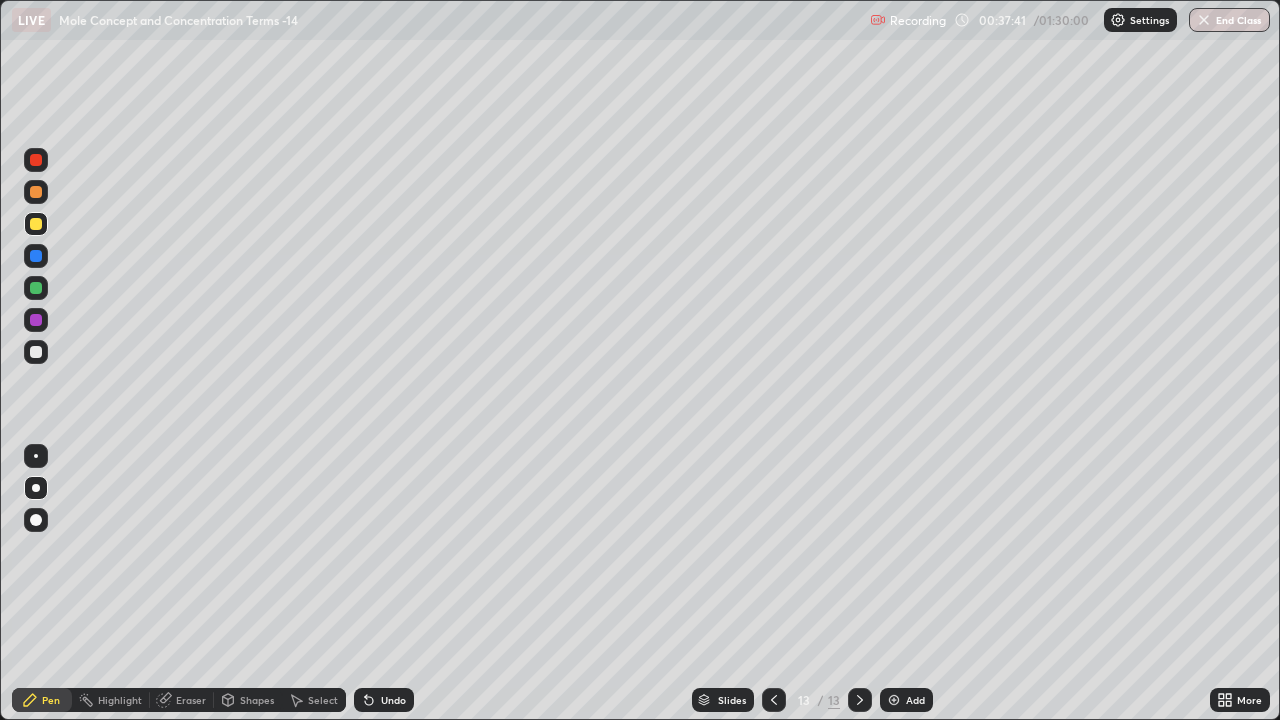 click at bounding box center (36, 224) 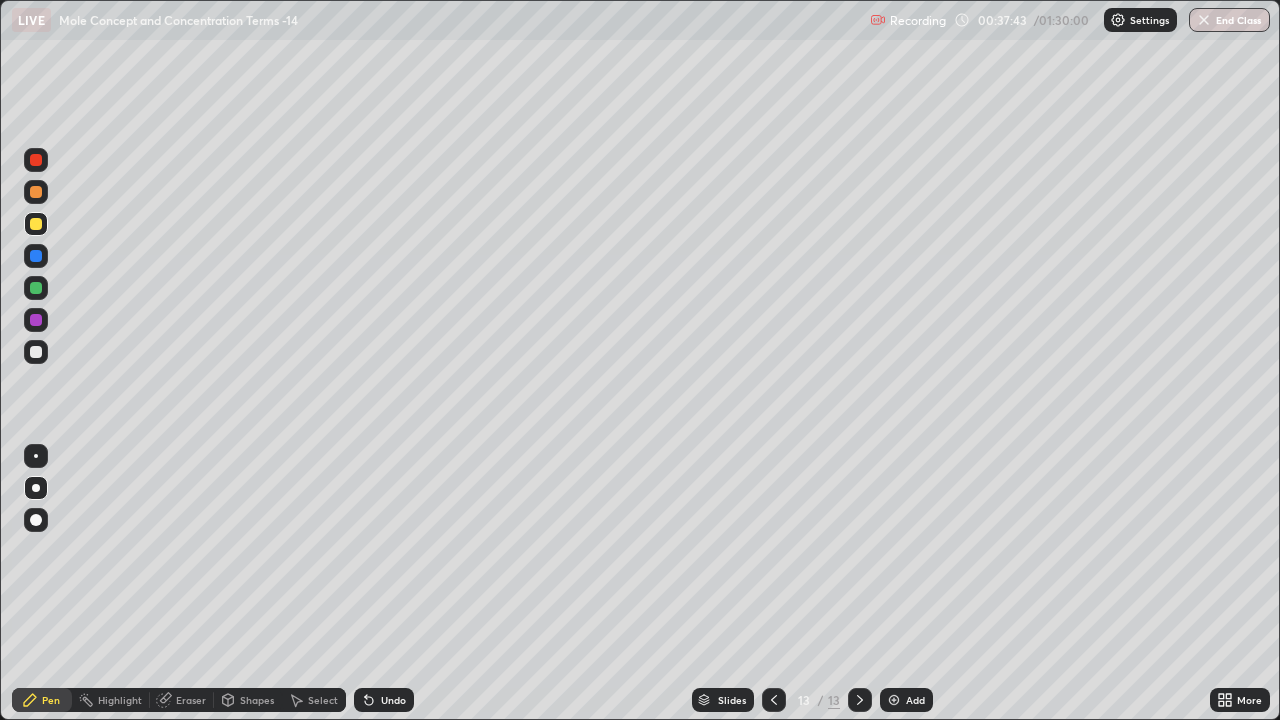 click at bounding box center (36, 288) 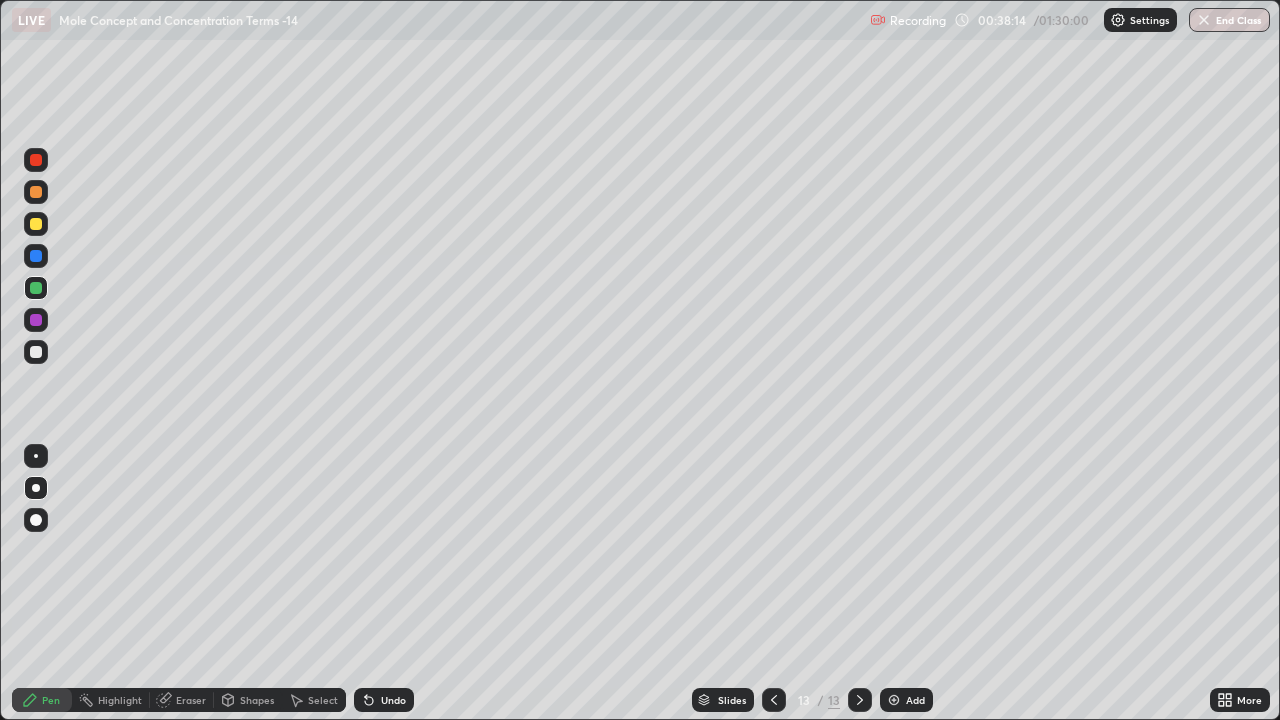 click at bounding box center [36, 224] 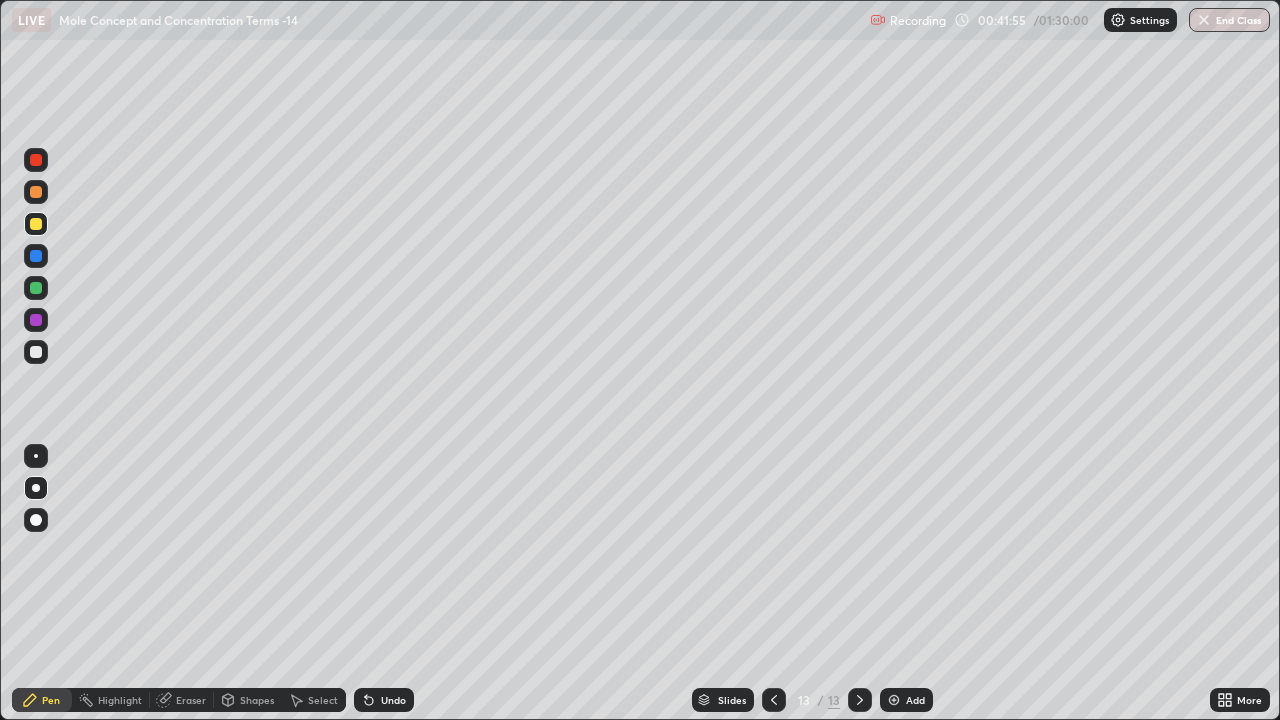 click at bounding box center [894, 700] 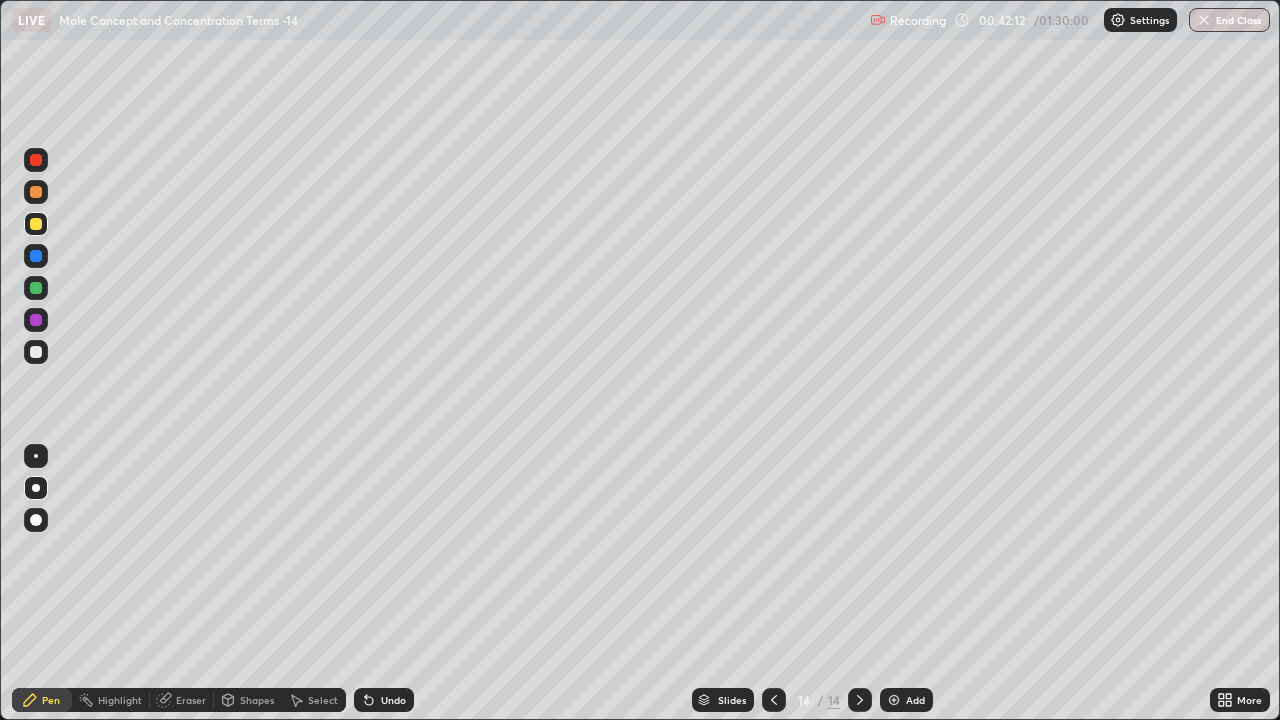 click at bounding box center [36, 352] 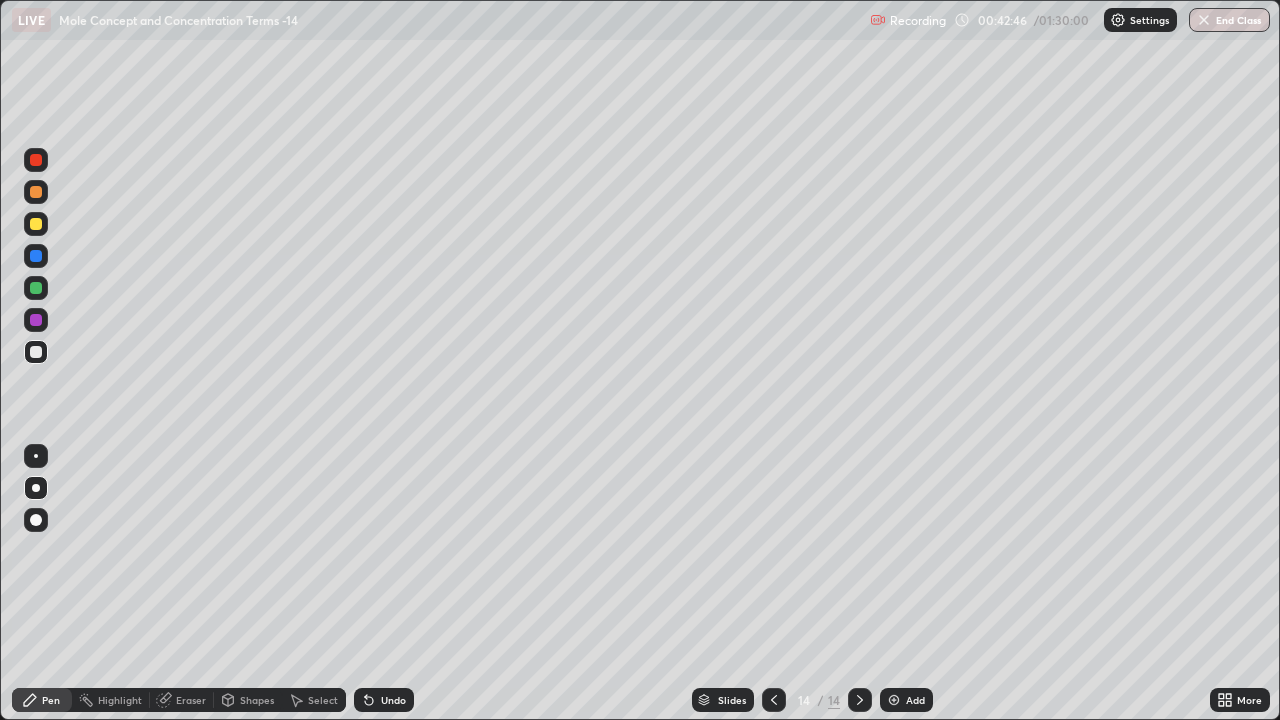 click at bounding box center [36, 224] 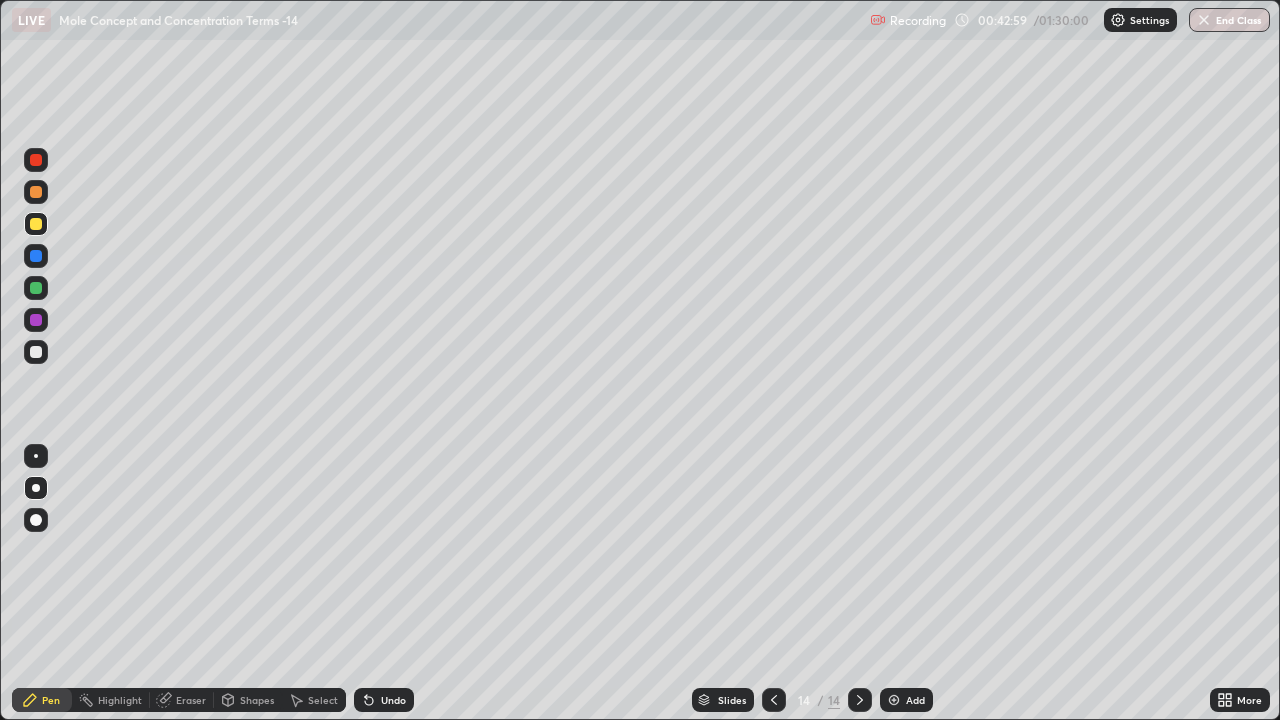 click at bounding box center (36, 352) 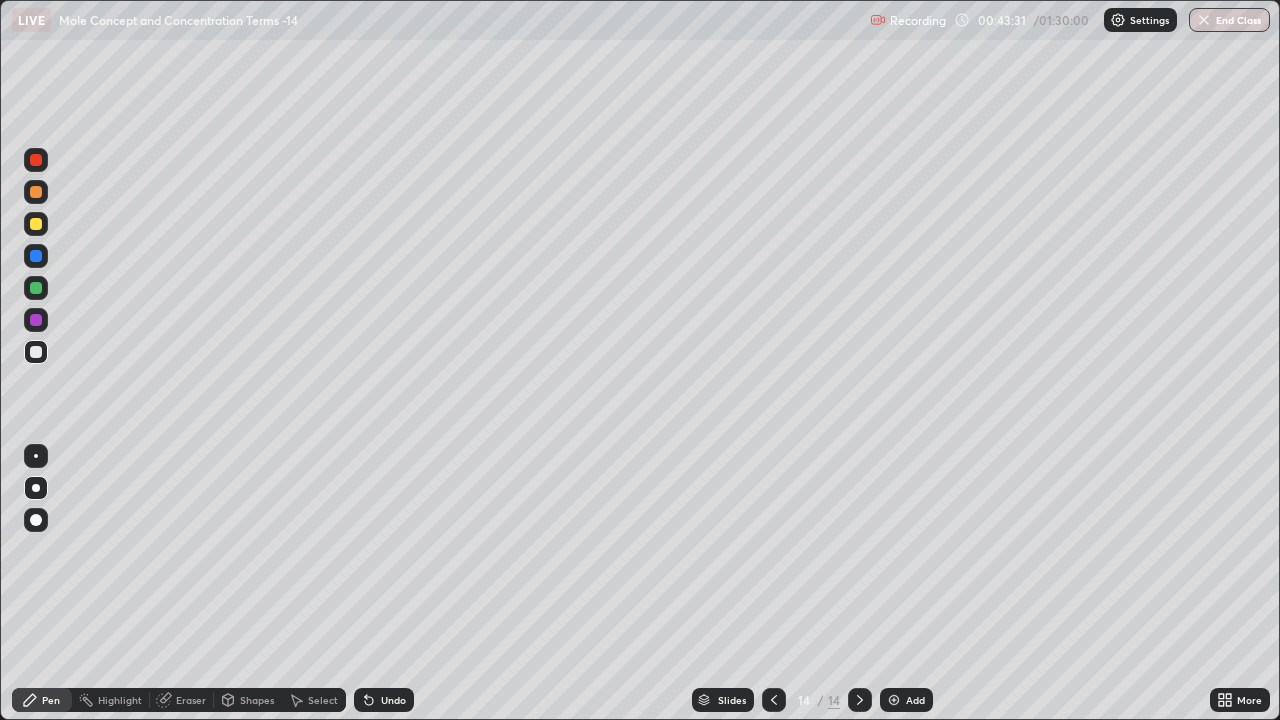 click at bounding box center (36, 288) 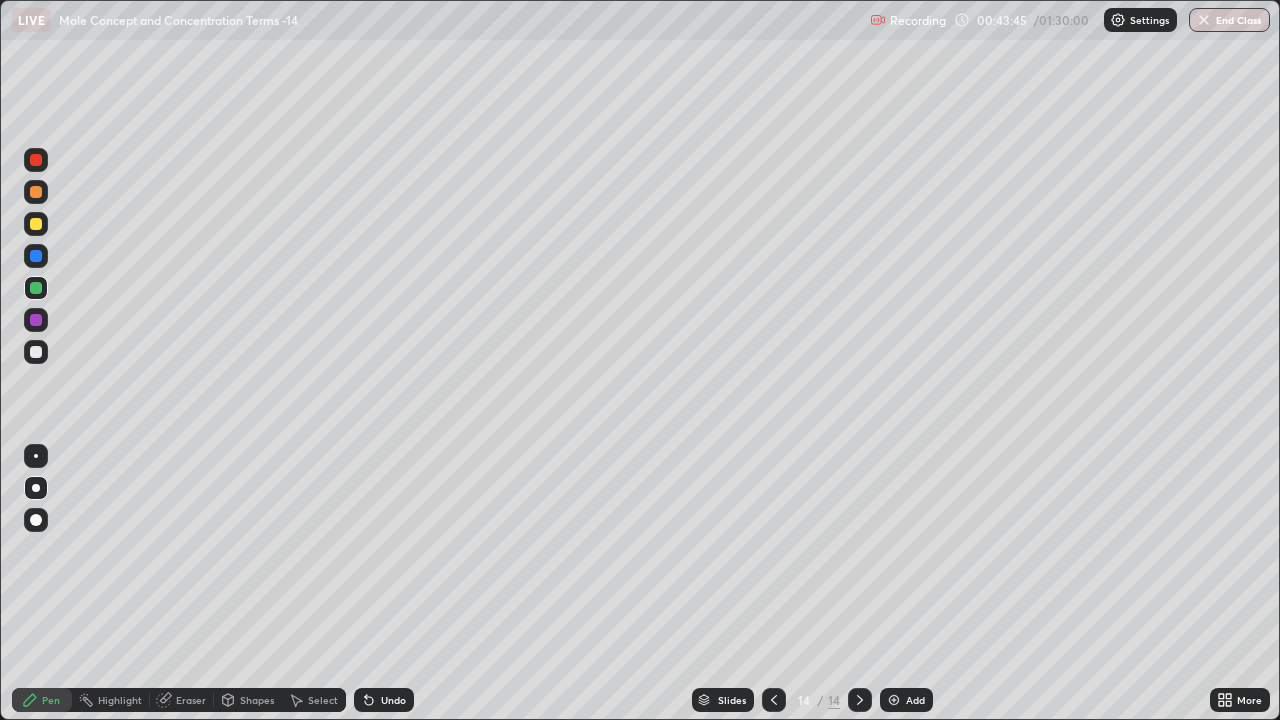 click at bounding box center (36, 224) 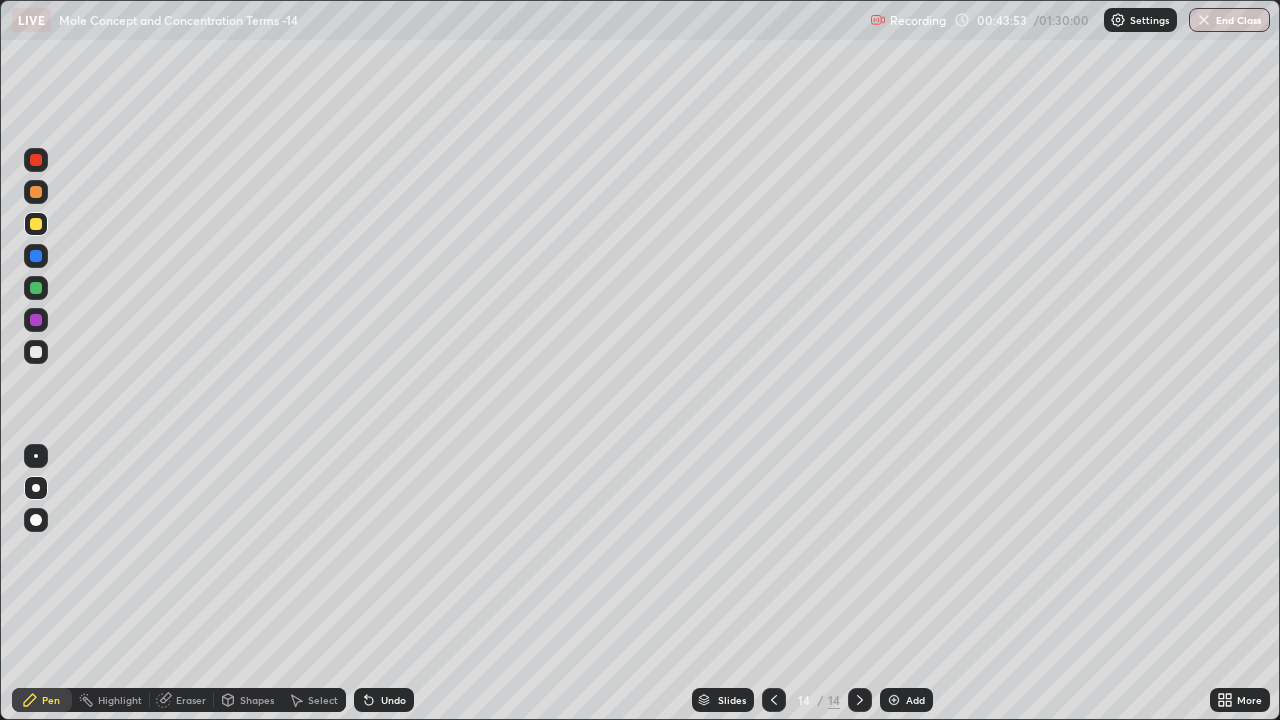 click at bounding box center [36, 352] 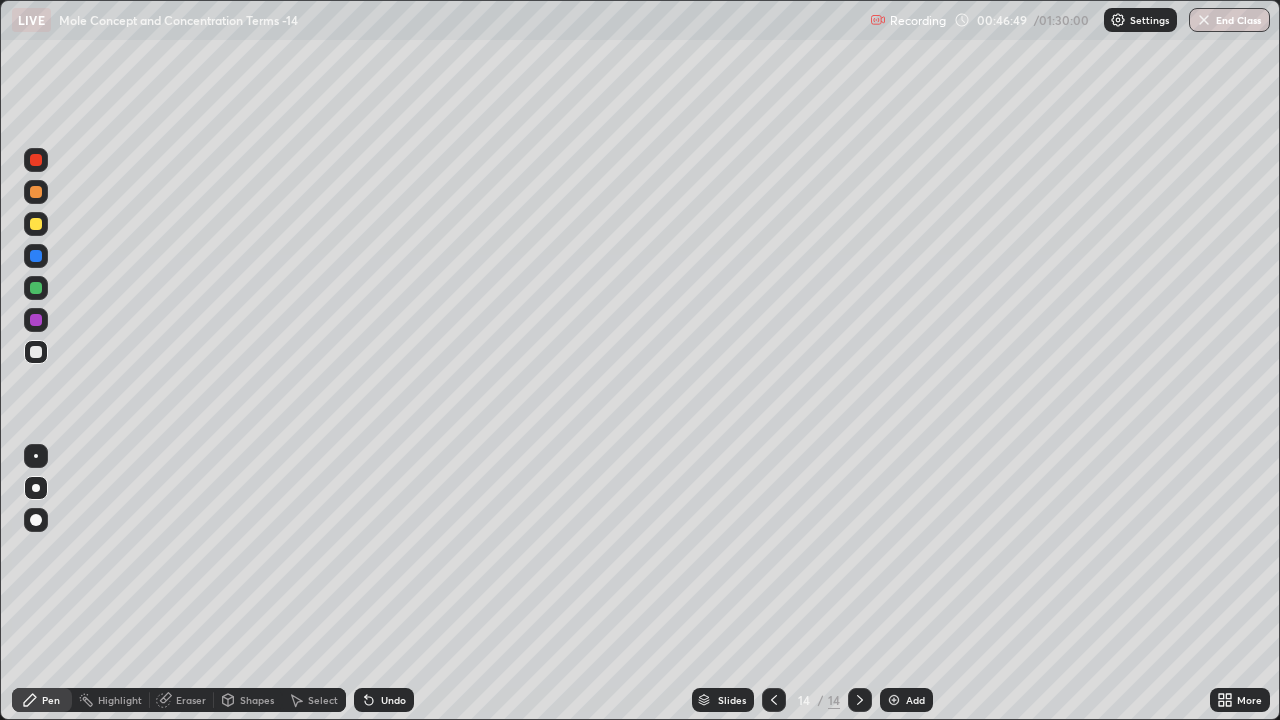 click at bounding box center (36, 224) 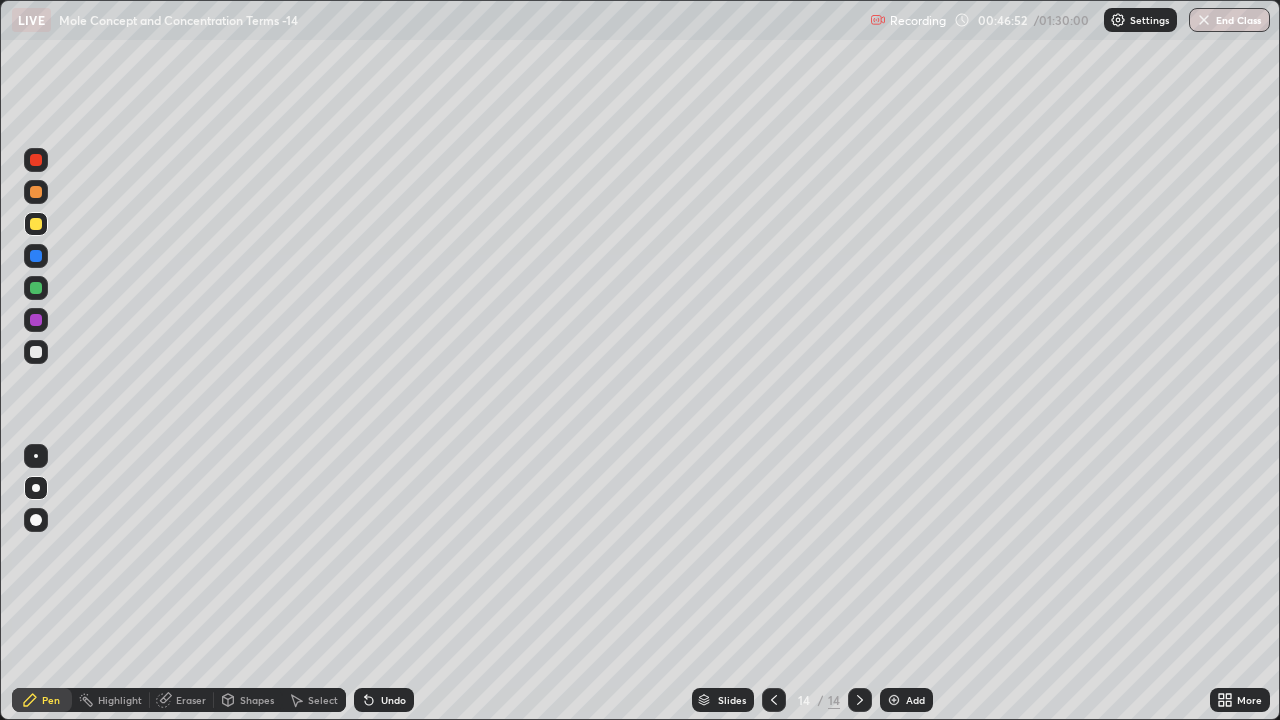 click at bounding box center [894, 700] 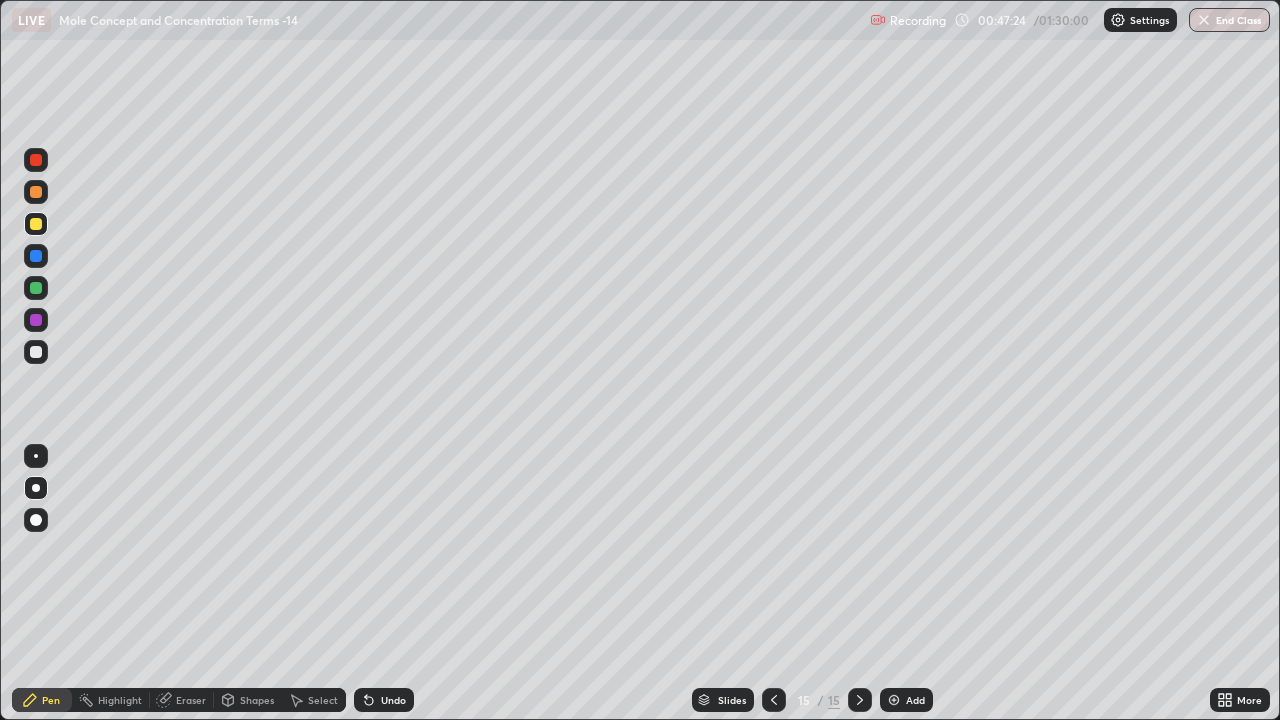 click at bounding box center (36, 352) 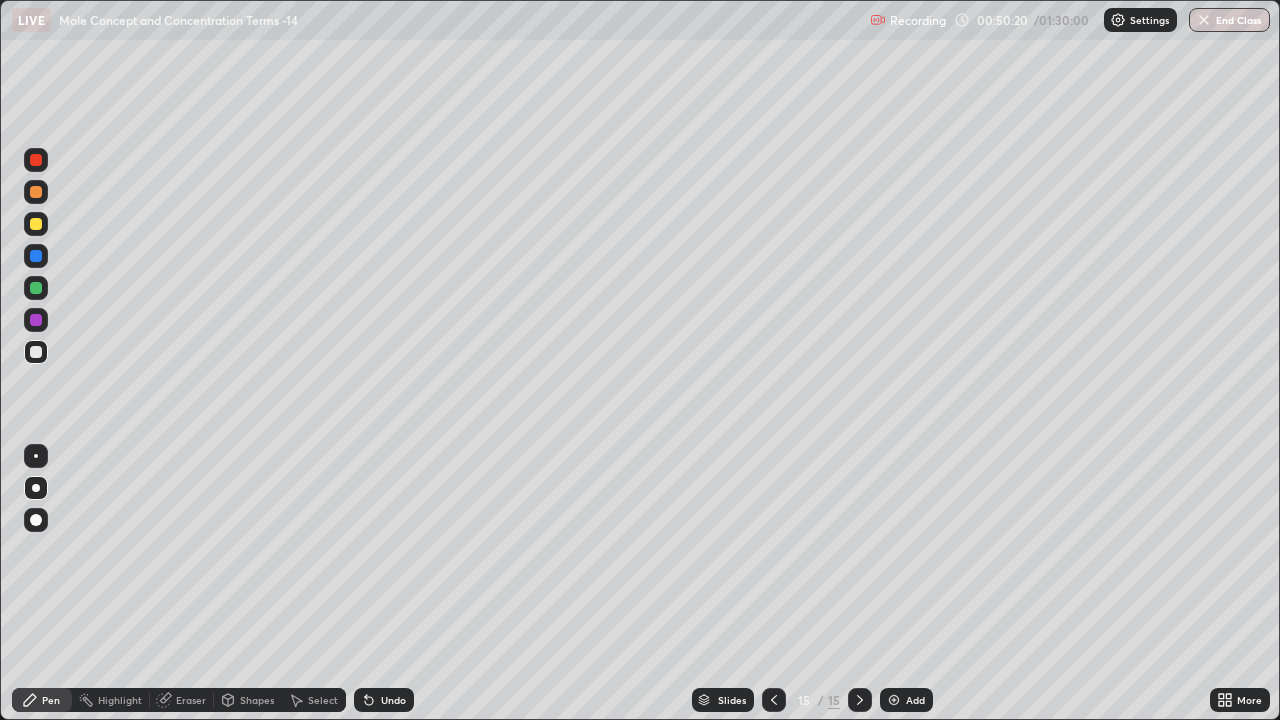 click at bounding box center (36, 288) 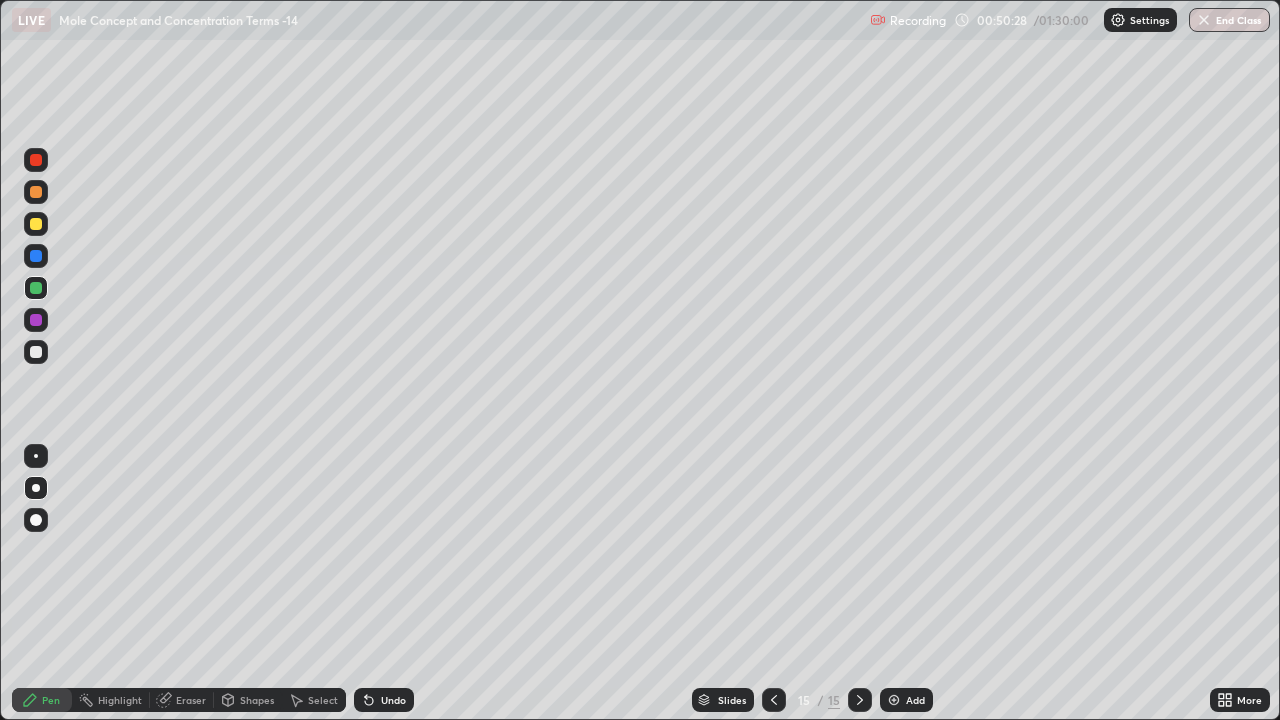 click at bounding box center (36, 352) 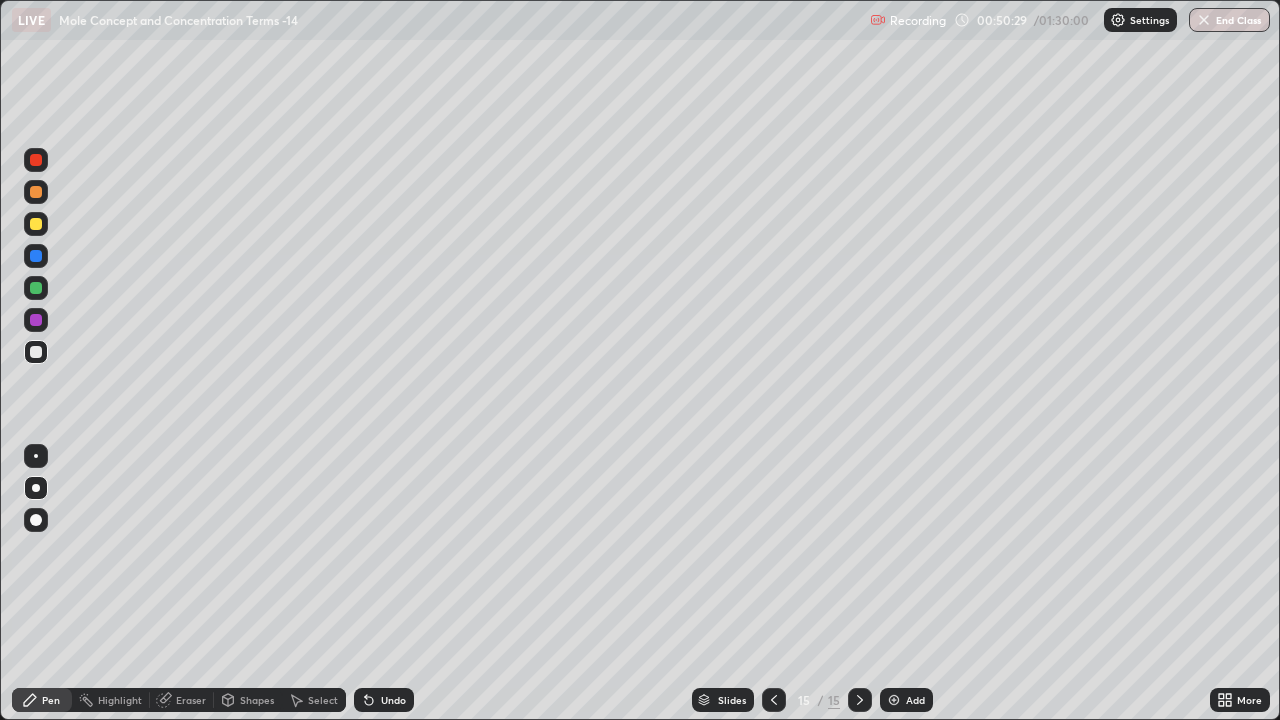 click on "Shapes" at bounding box center (257, 700) 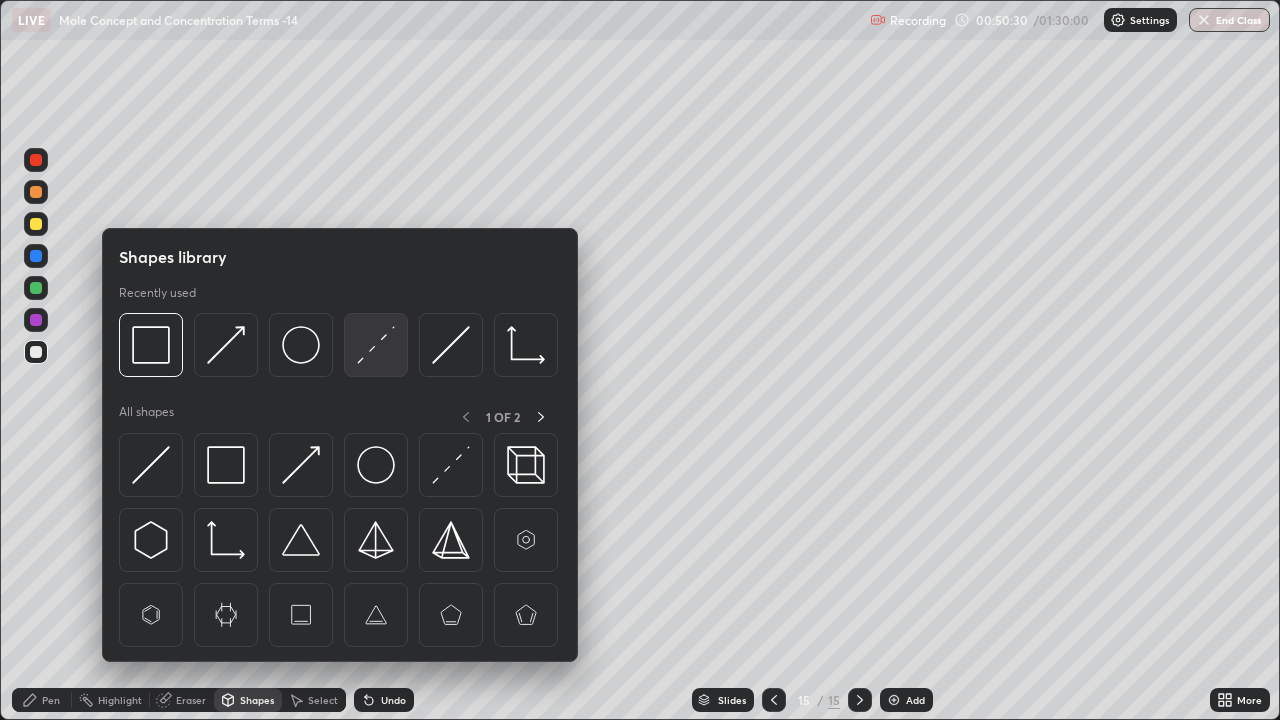 click at bounding box center (376, 345) 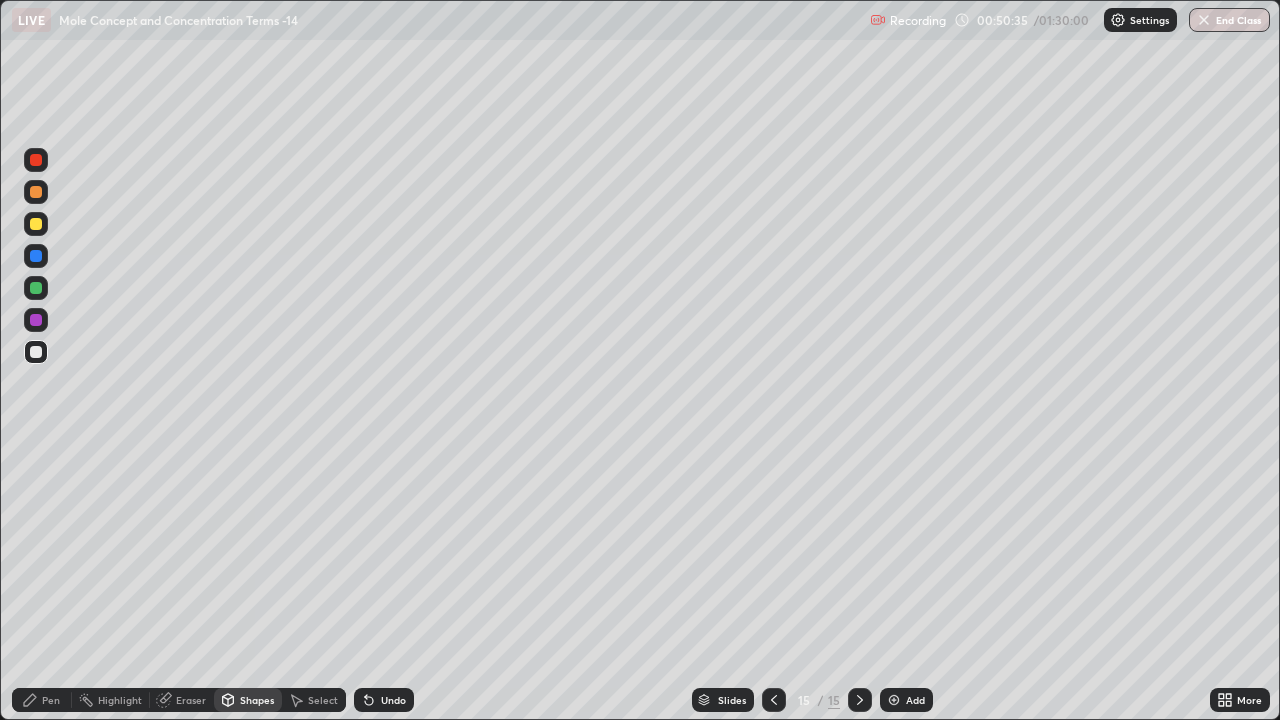 click 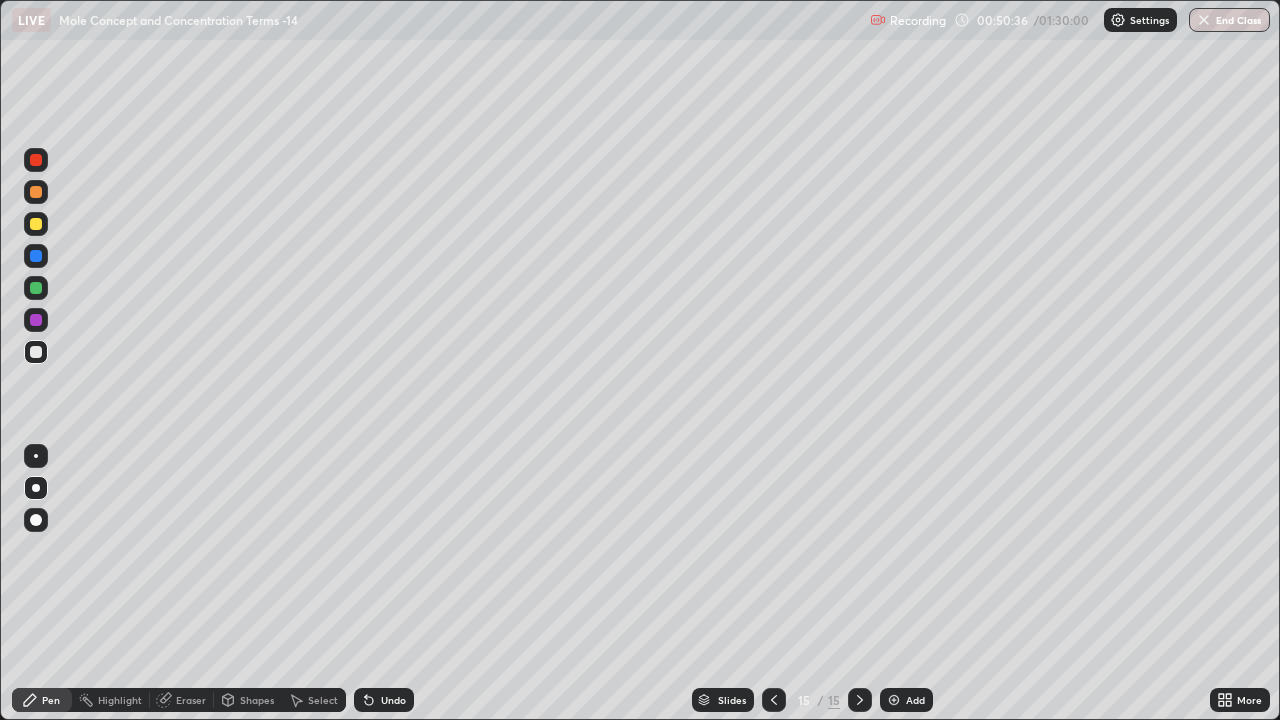 click at bounding box center [36, 224] 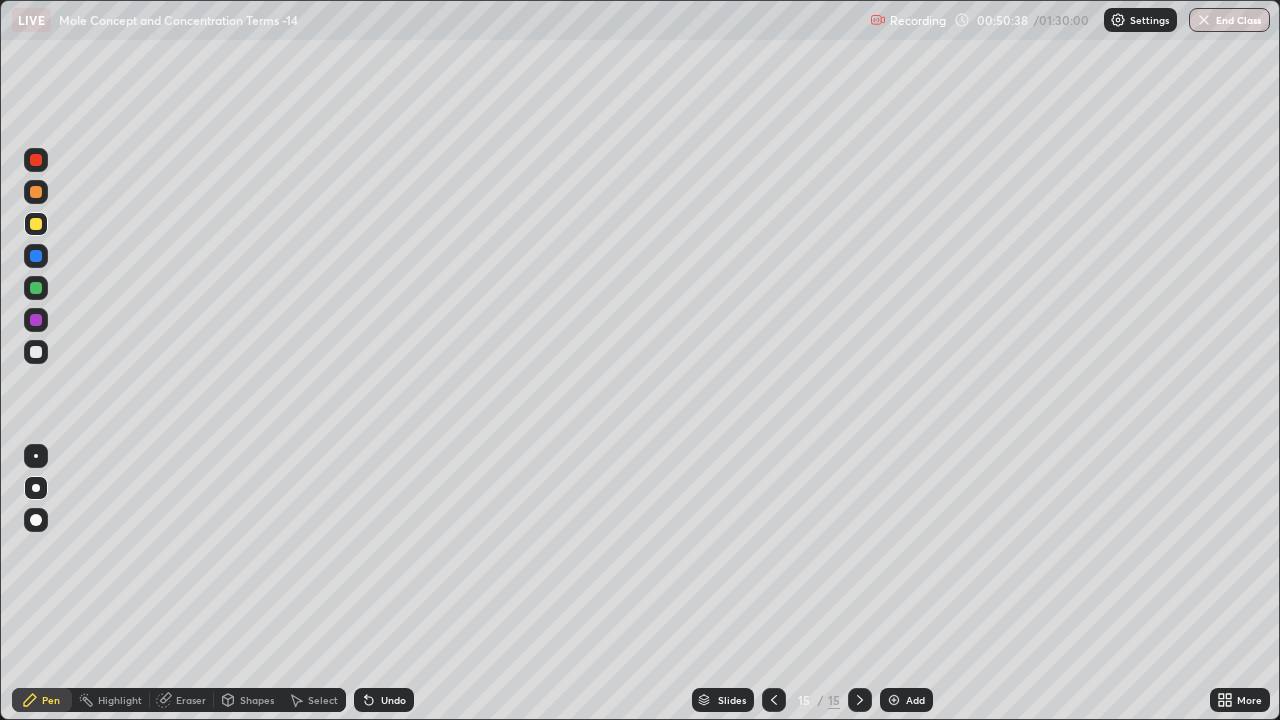 click at bounding box center [36, 320] 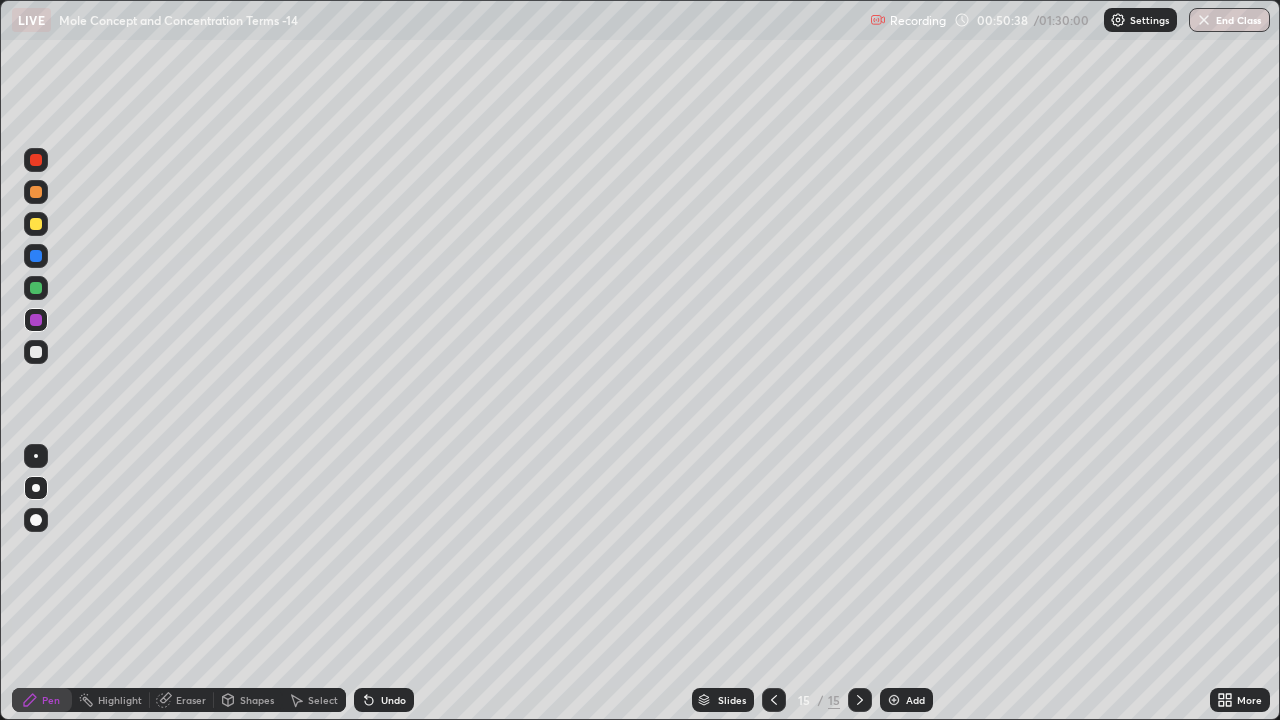 click at bounding box center [36, 288] 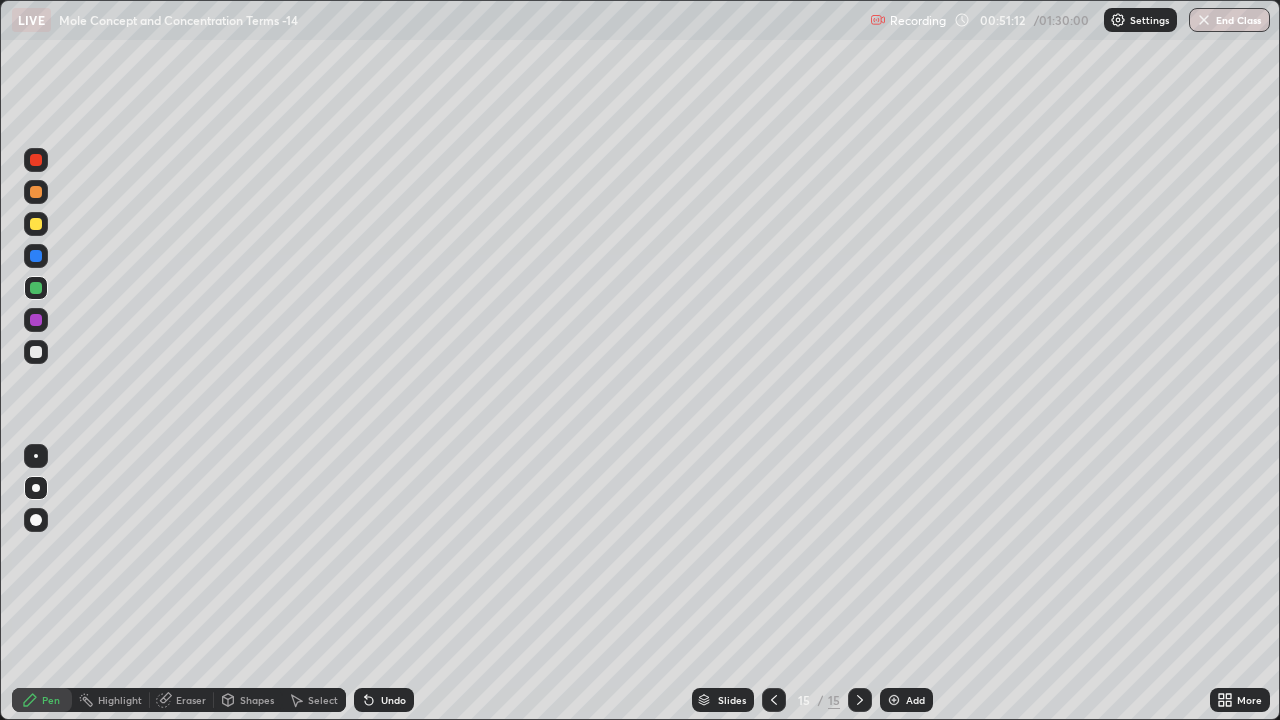 click at bounding box center (36, 352) 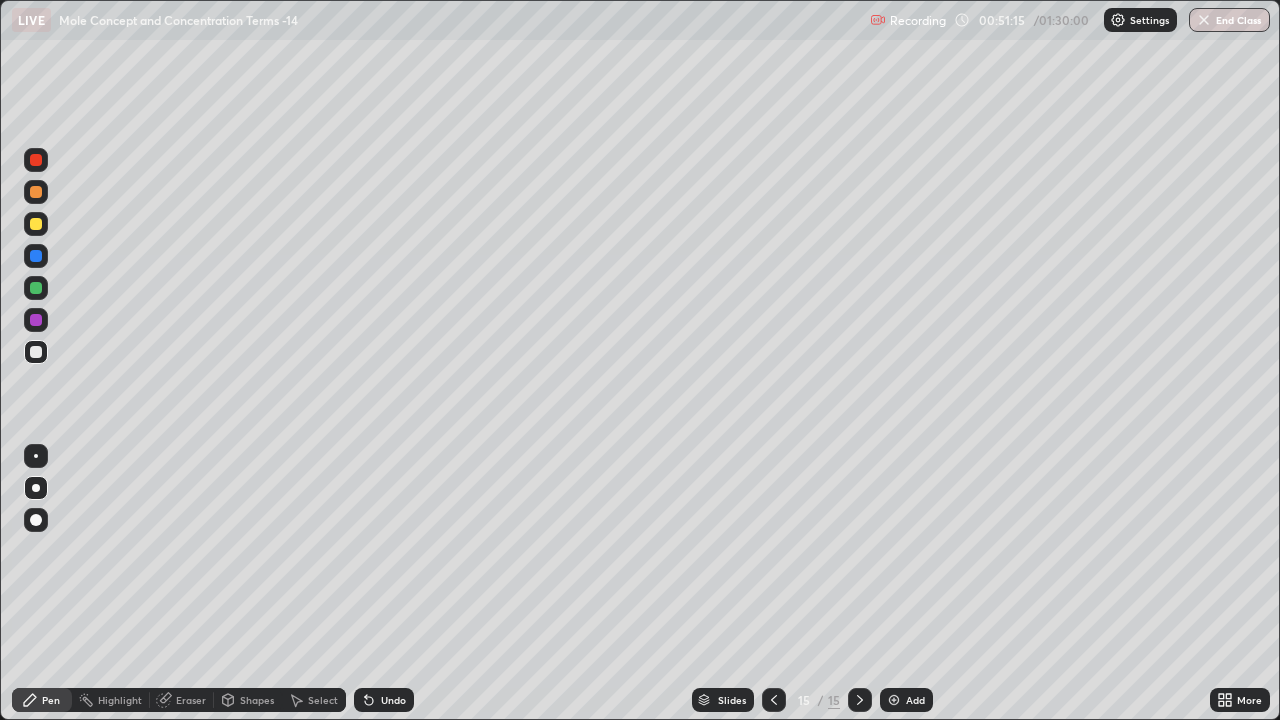 click on "Add" at bounding box center [906, 700] 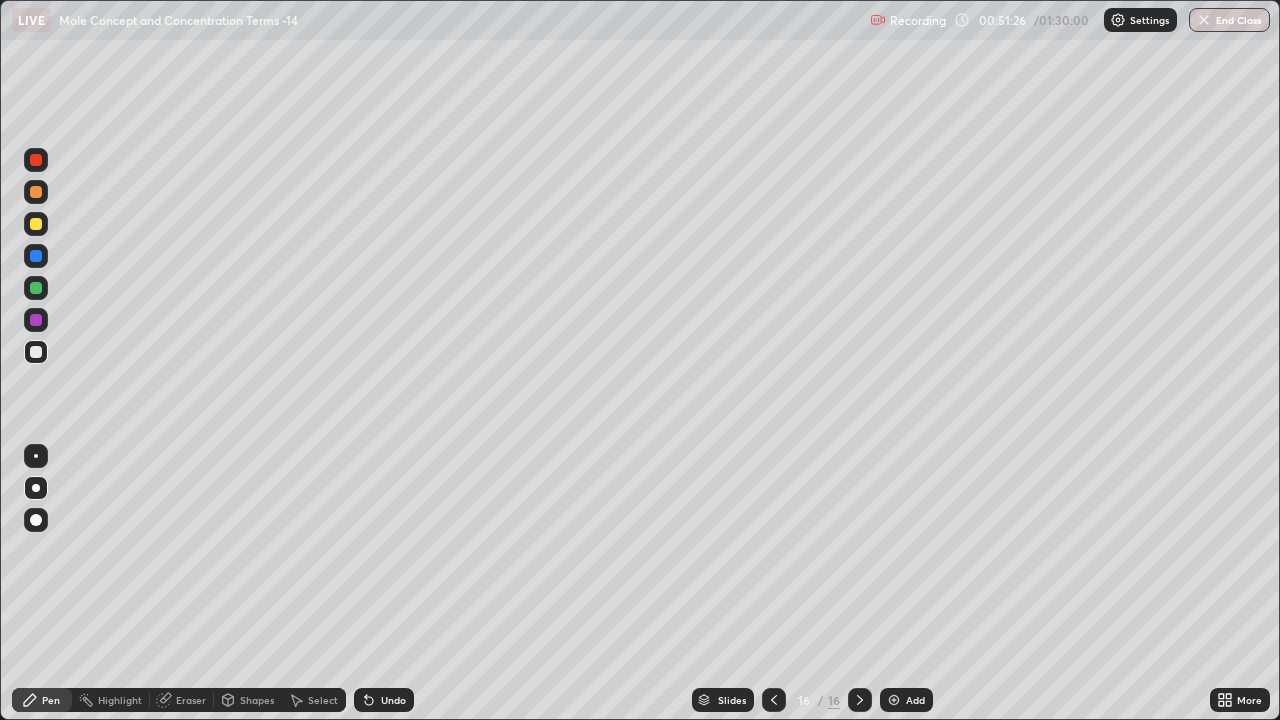 click on "Shapes" at bounding box center (257, 700) 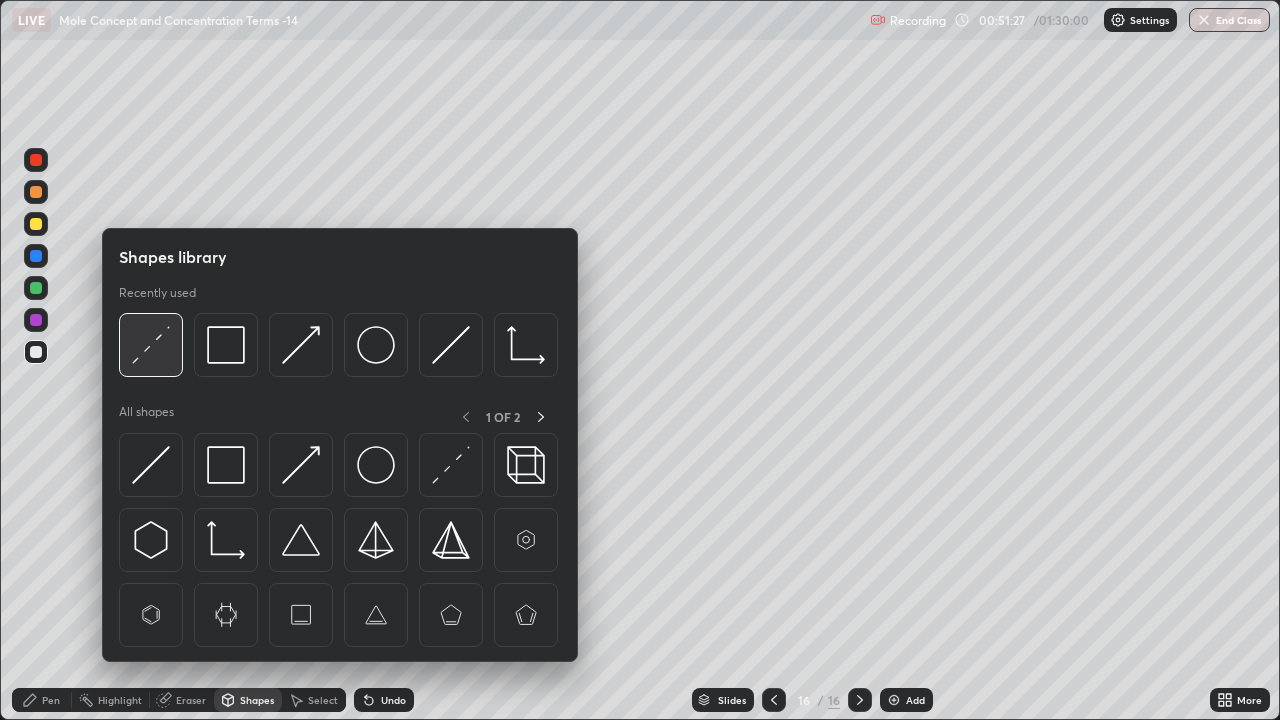click at bounding box center (151, 345) 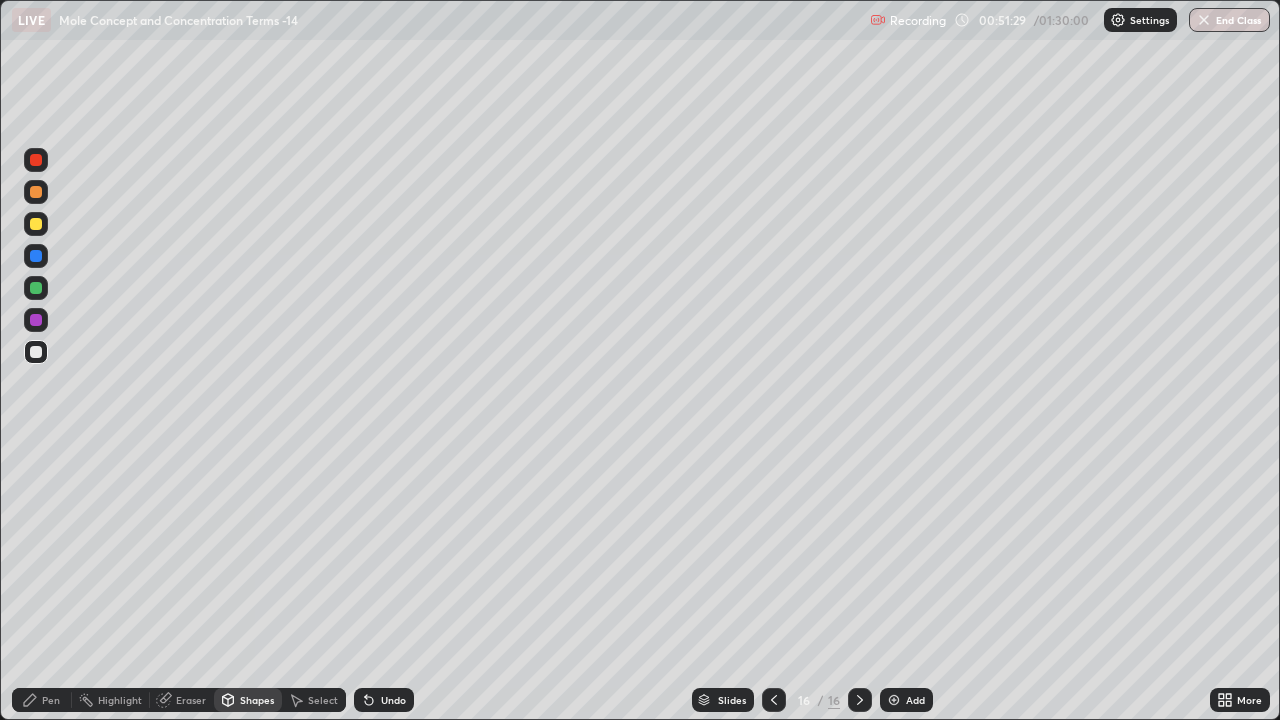 click on "Pen" at bounding box center [51, 700] 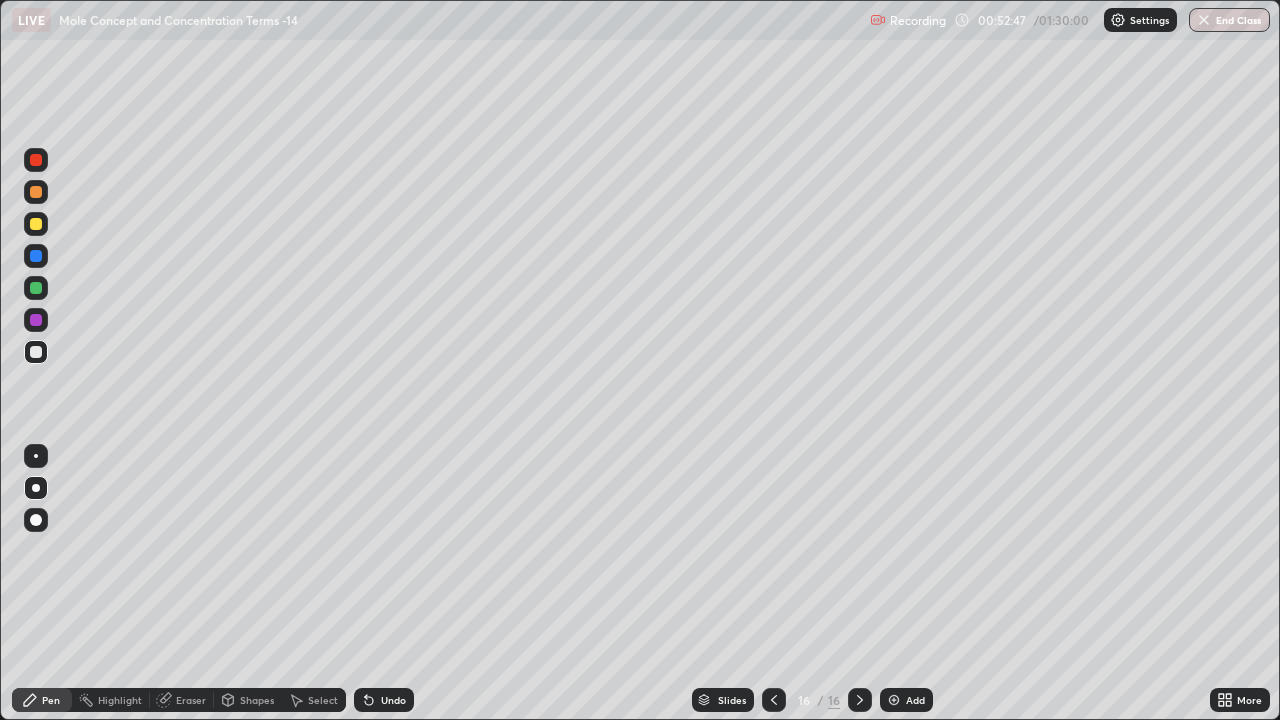 click on "Shapes" at bounding box center (257, 700) 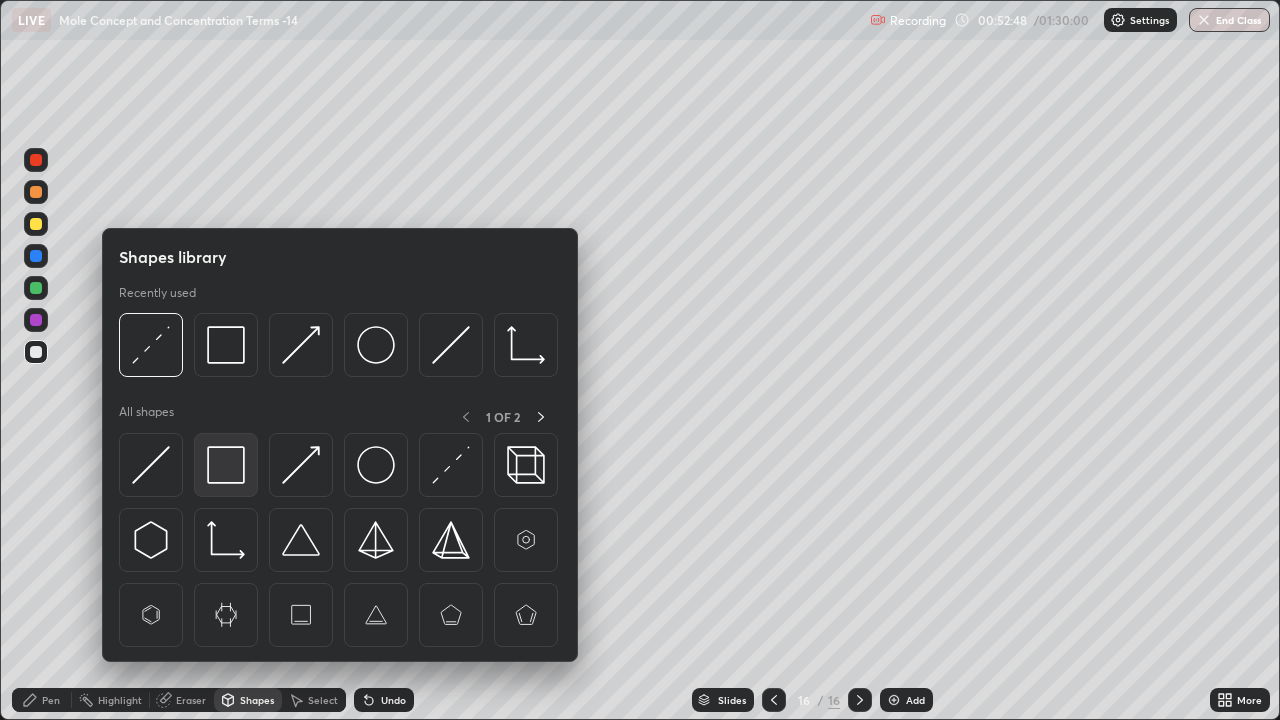 click at bounding box center [226, 465] 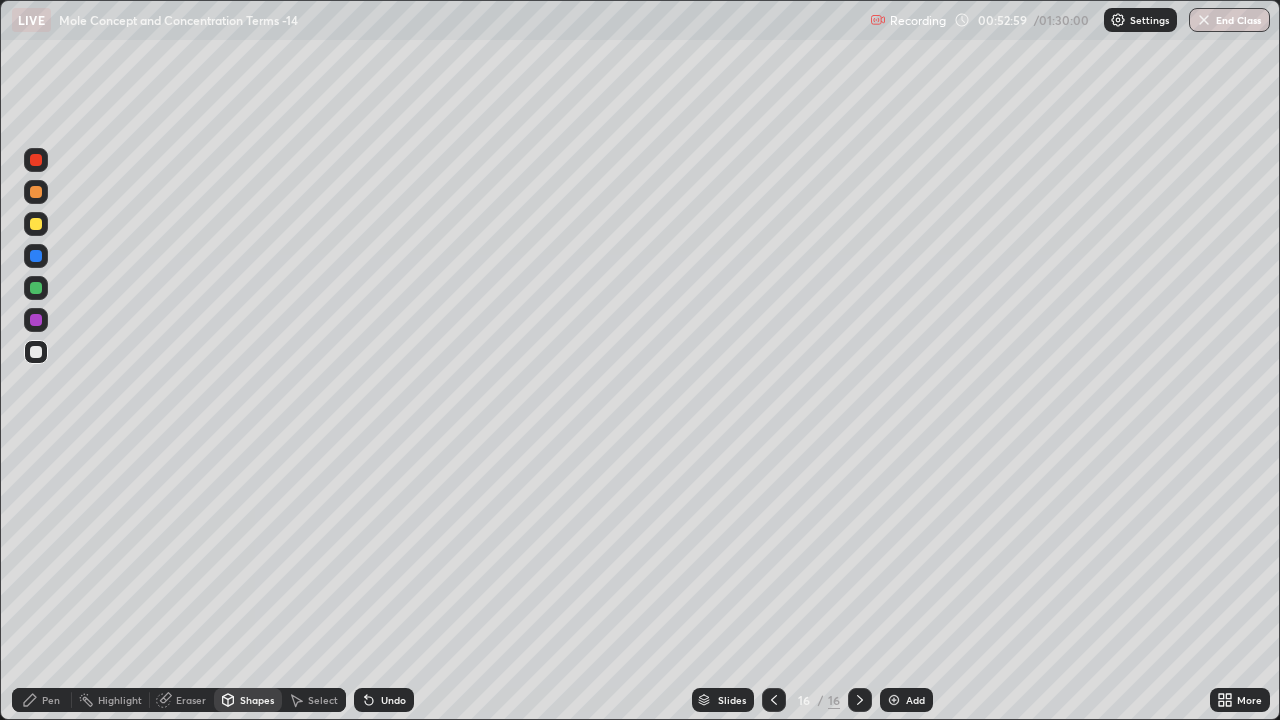 click on "Pen" at bounding box center [51, 700] 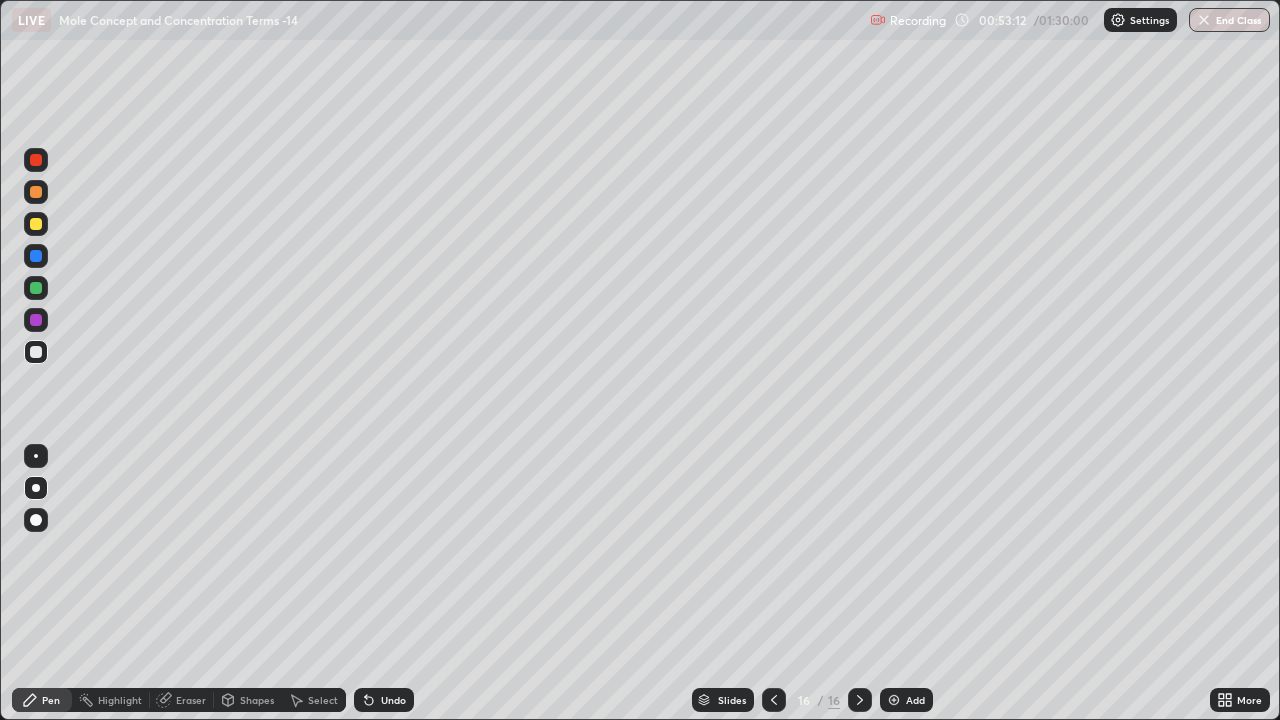 click at bounding box center [36, 224] 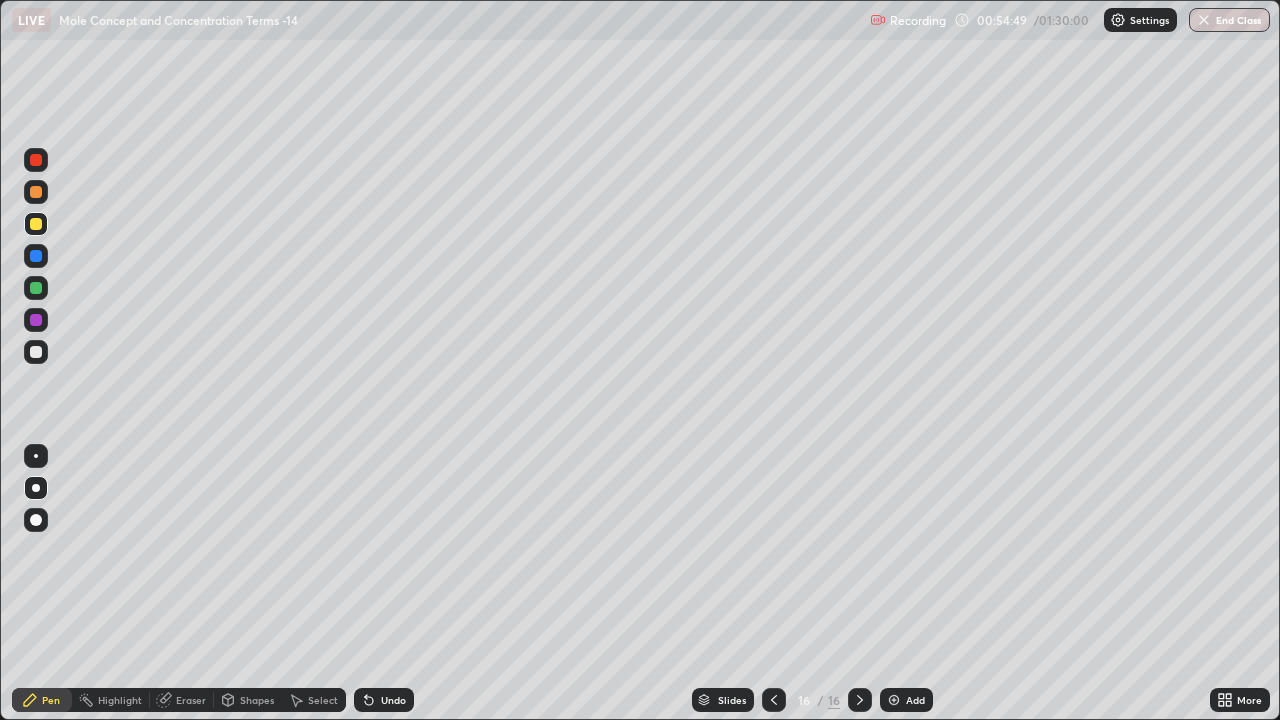 click at bounding box center [36, 352] 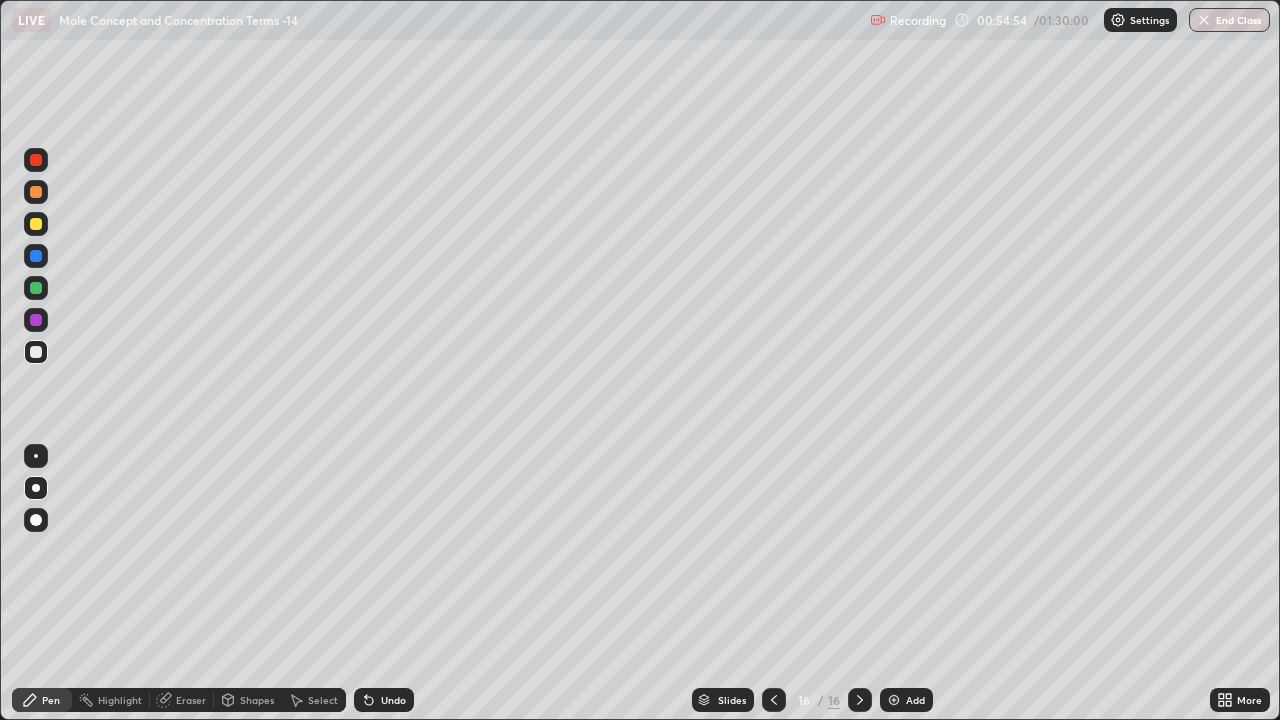 click at bounding box center (894, 700) 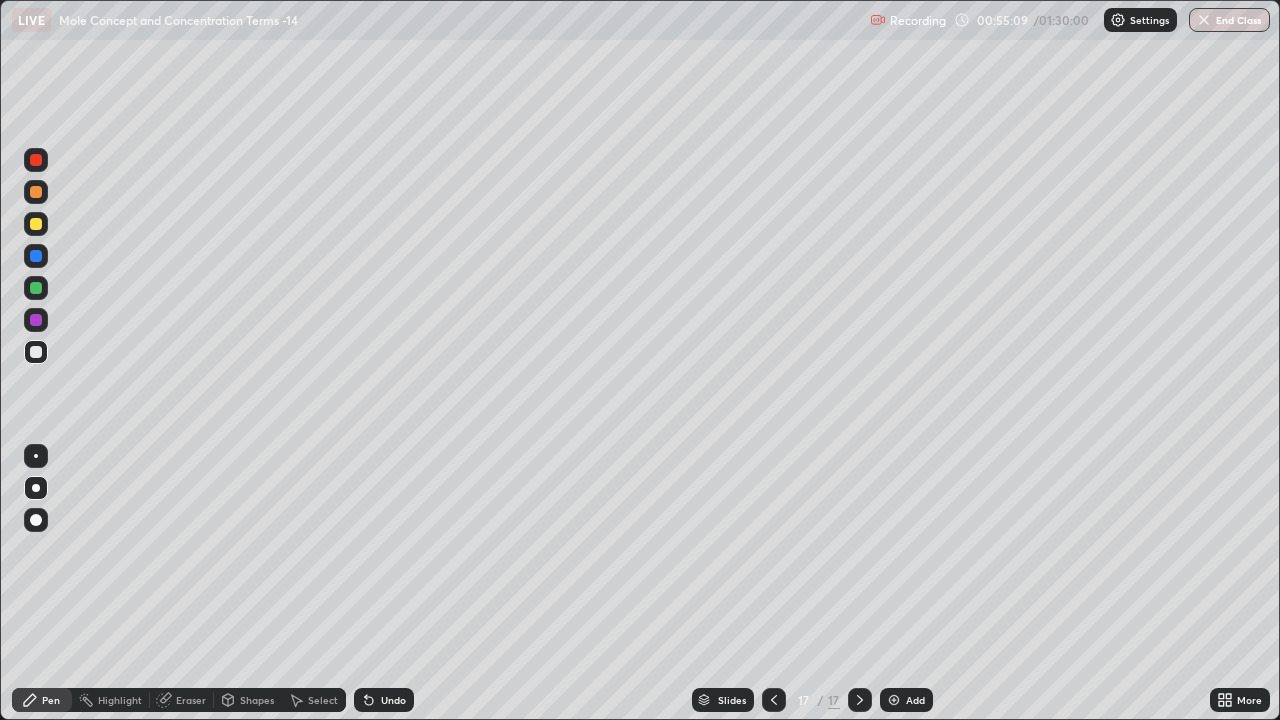 click at bounding box center [36, 288] 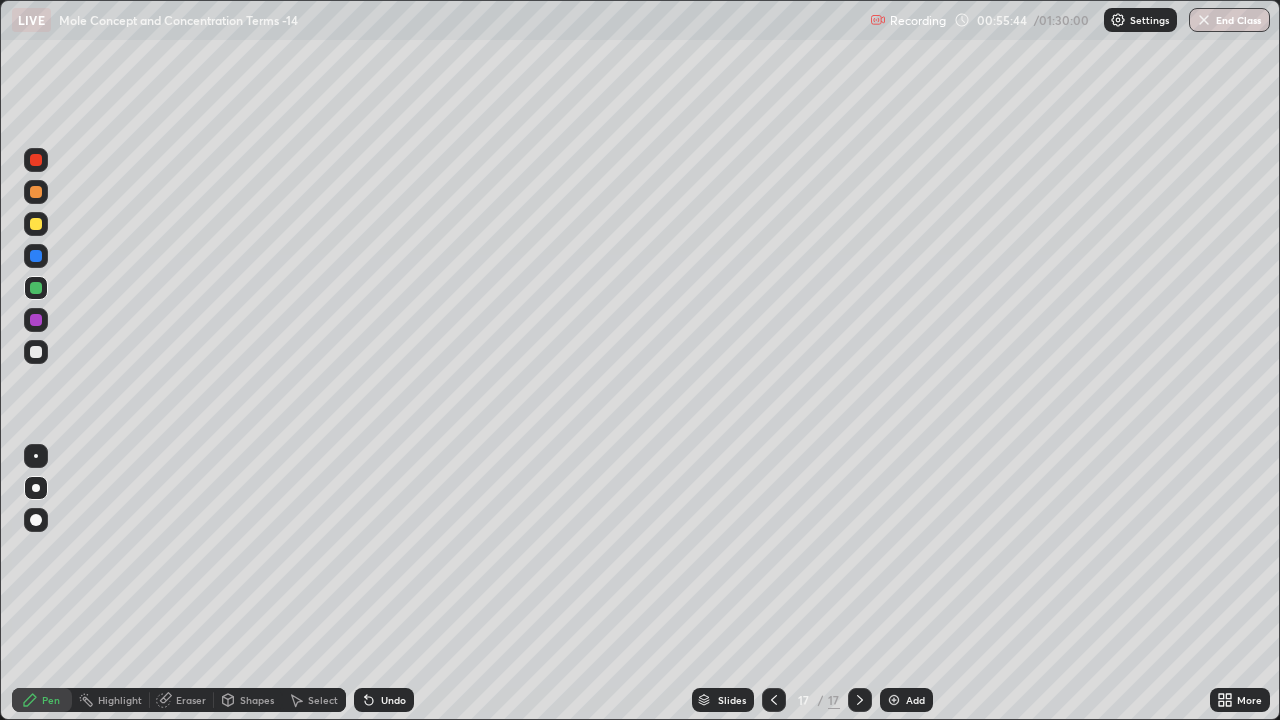 click at bounding box center [36, 352] 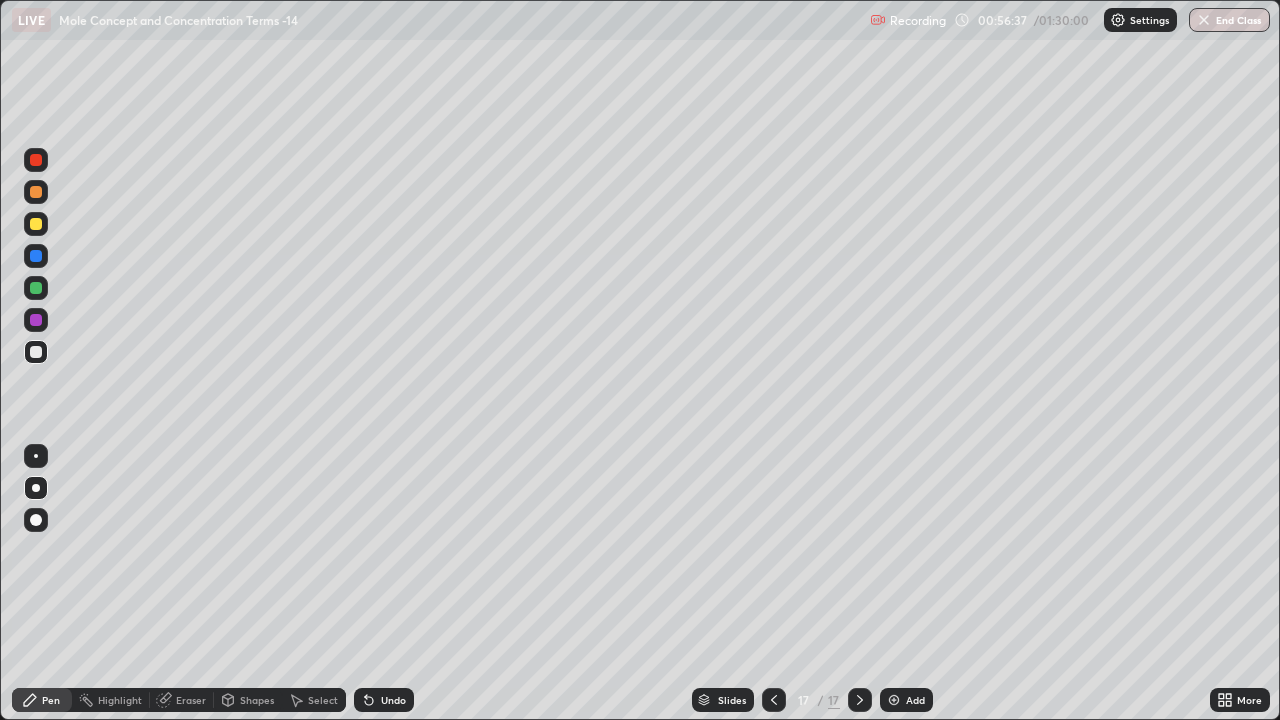click on "Shapes" at bounding box center (257, 700) 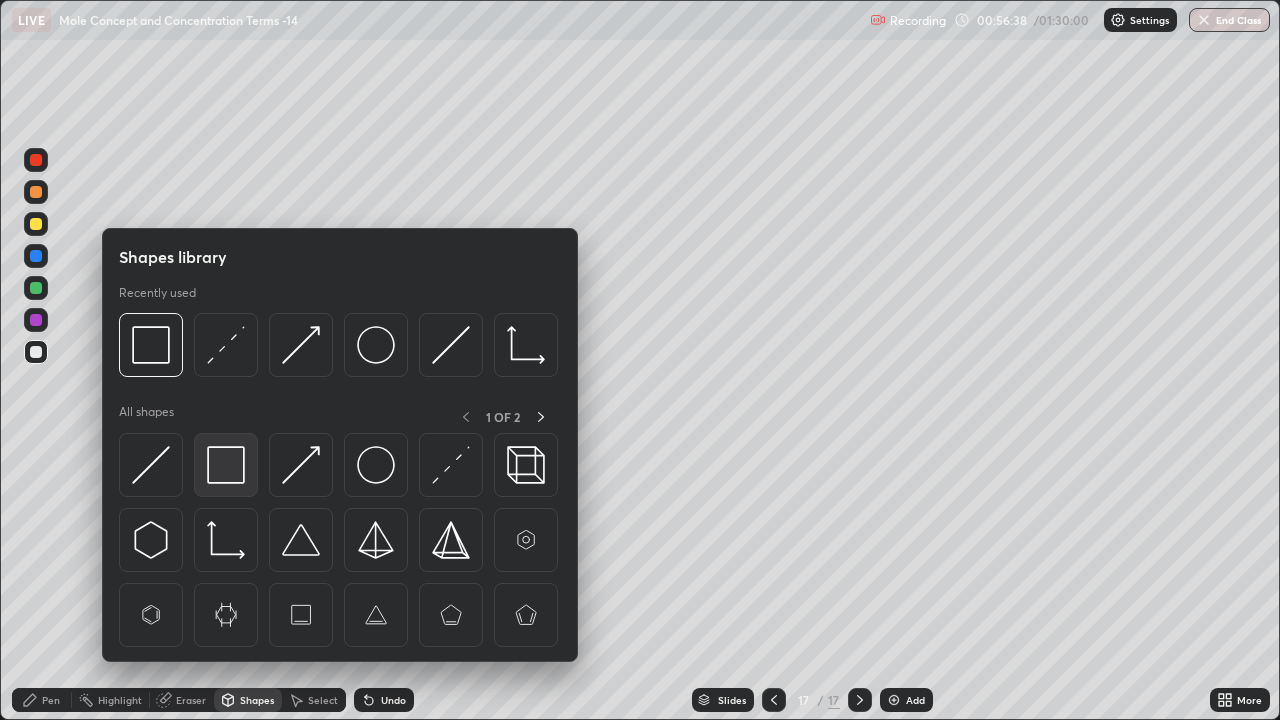 click at bounding box center [226, 465] 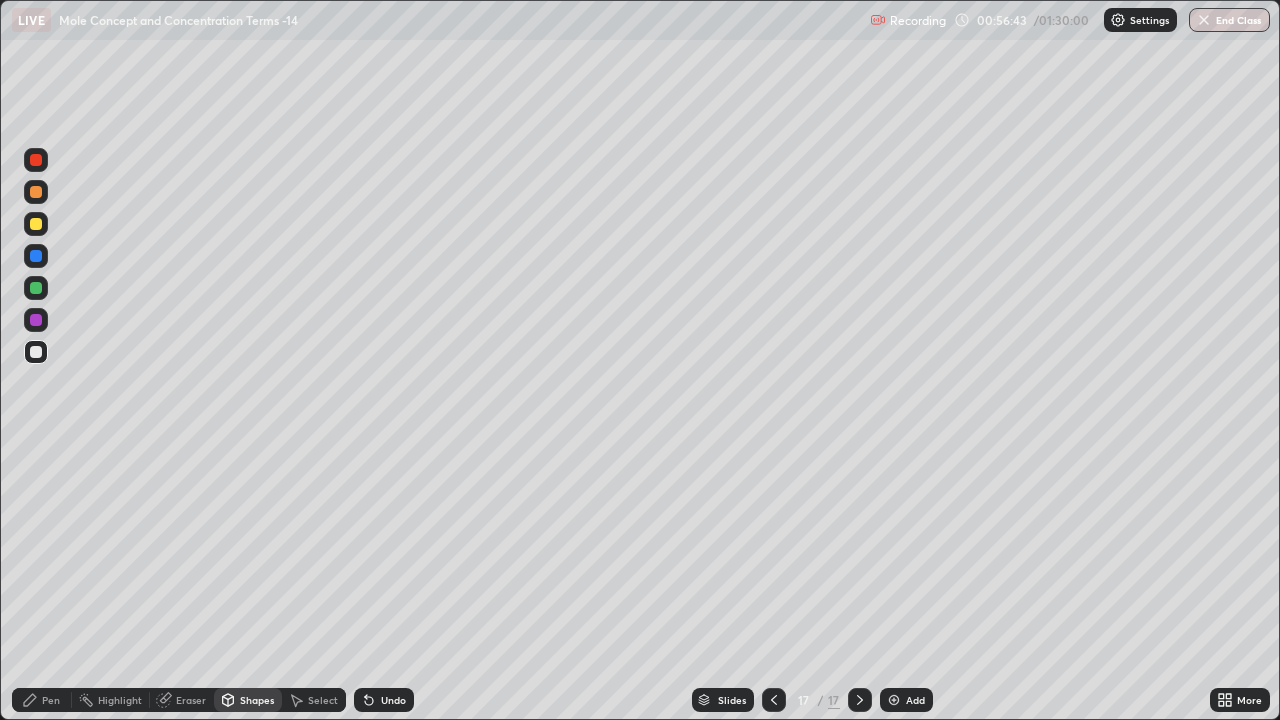 click on "Pen" at bounding box center (42, 700) 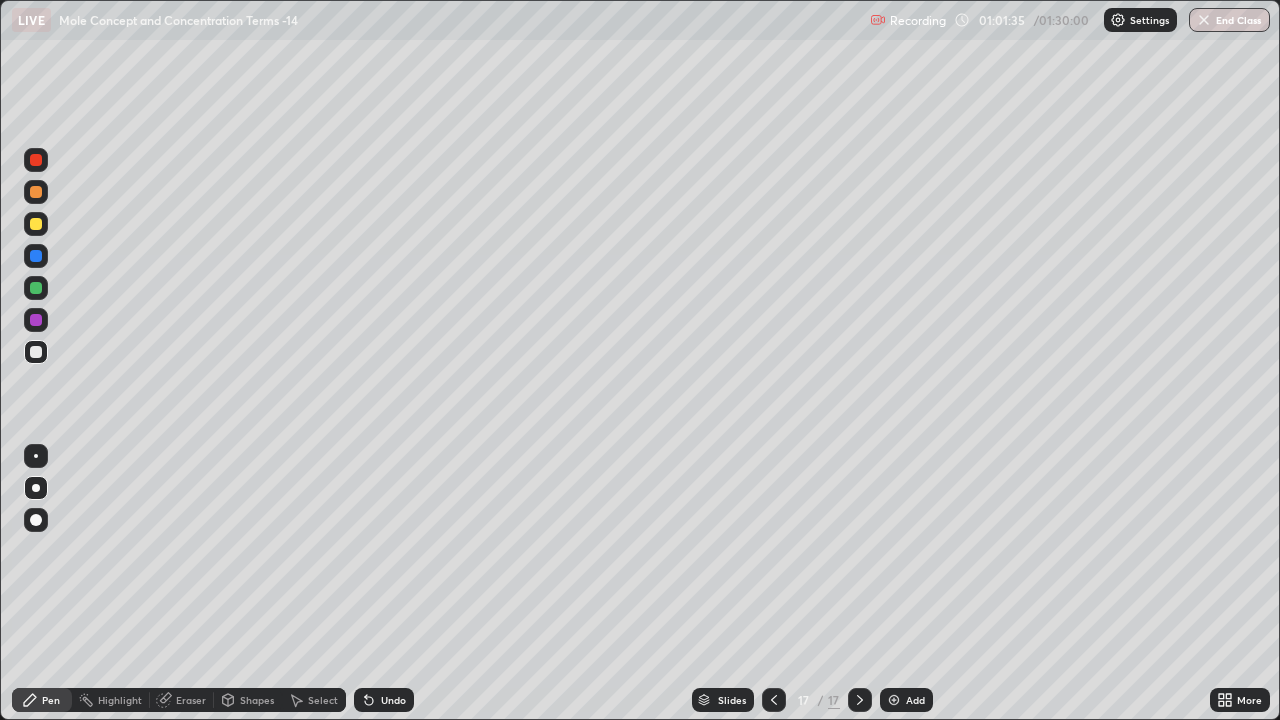 click on "Add" at bounding box center [906, 700] 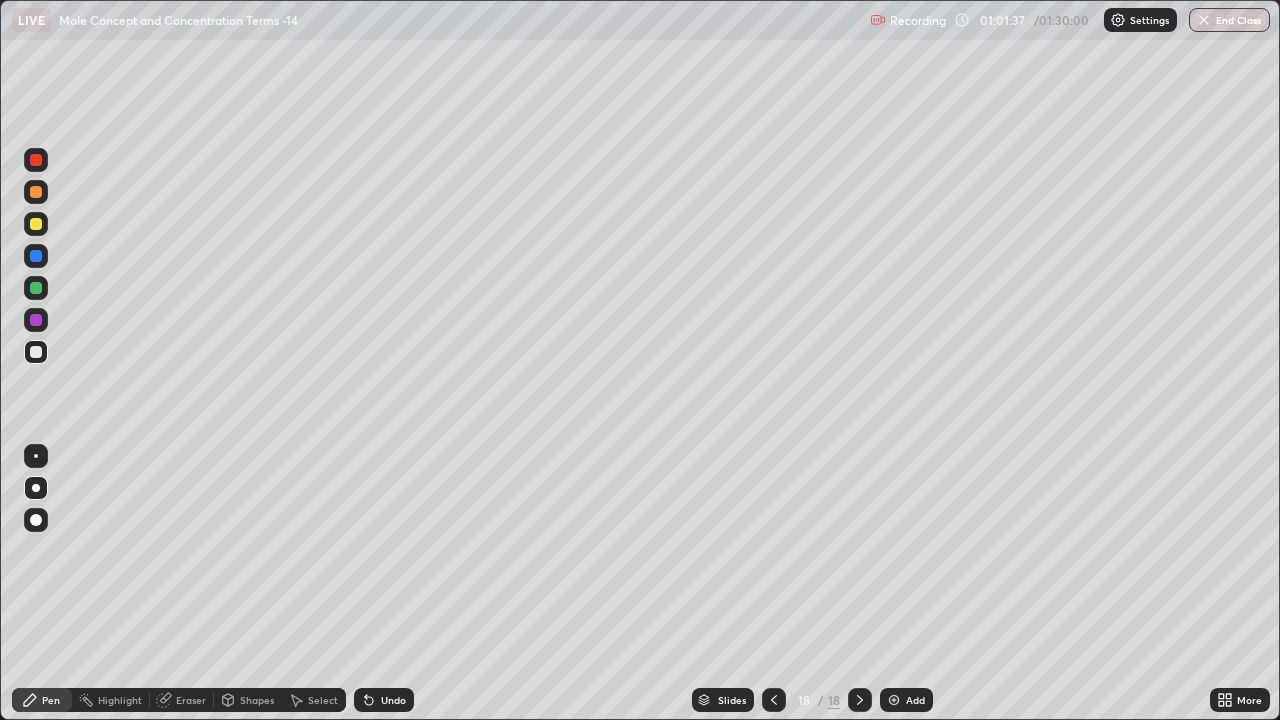 click at bounding box center (36, 224) 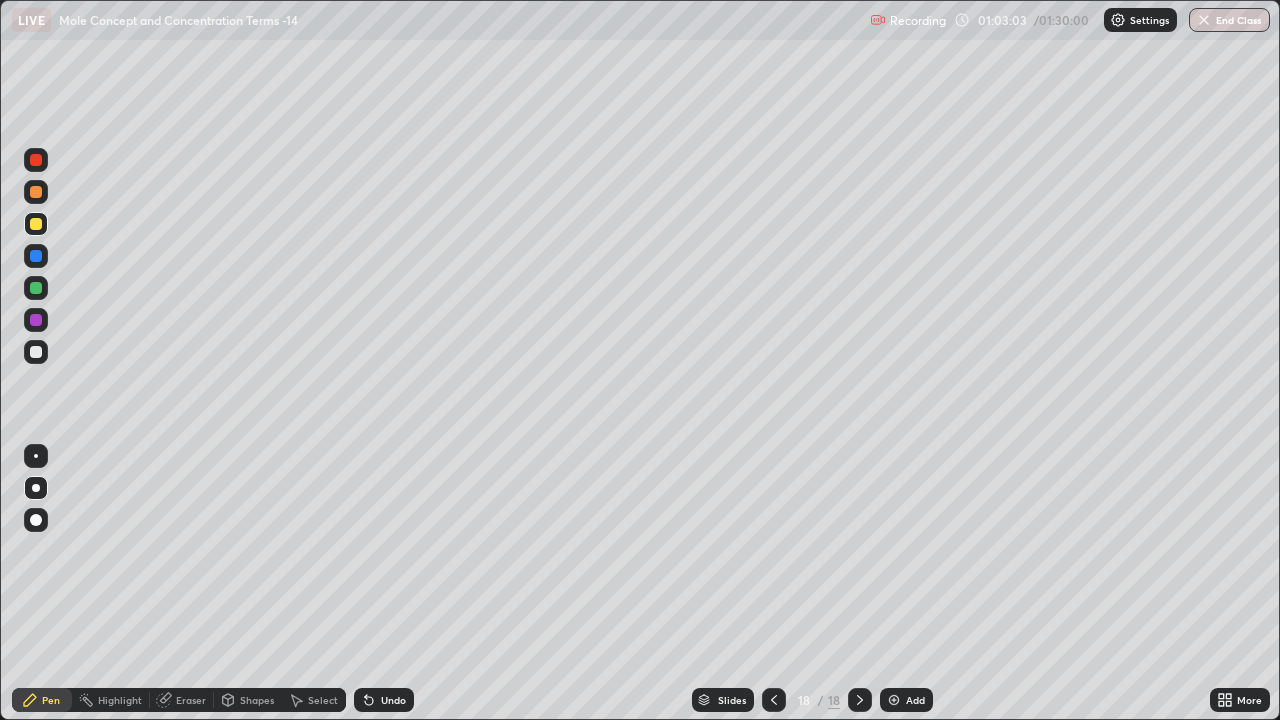 click at bounding box center (36, 352) 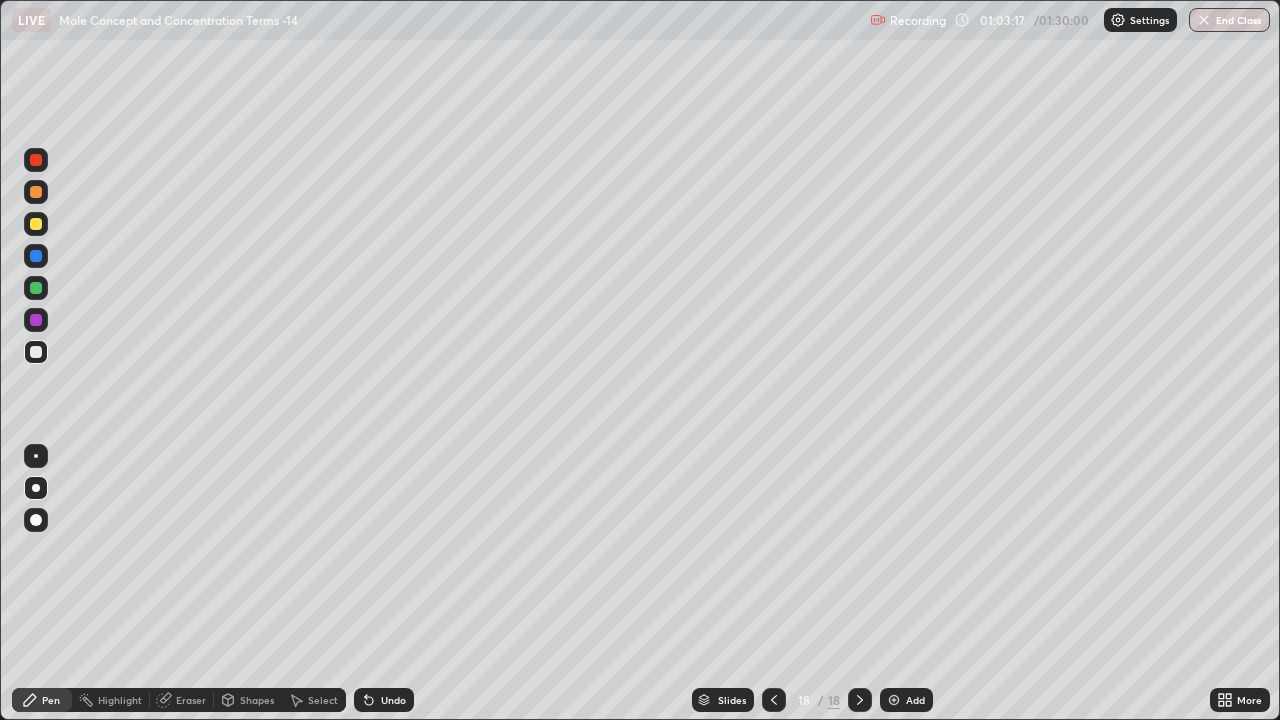 click at bounding box center [36, 288] 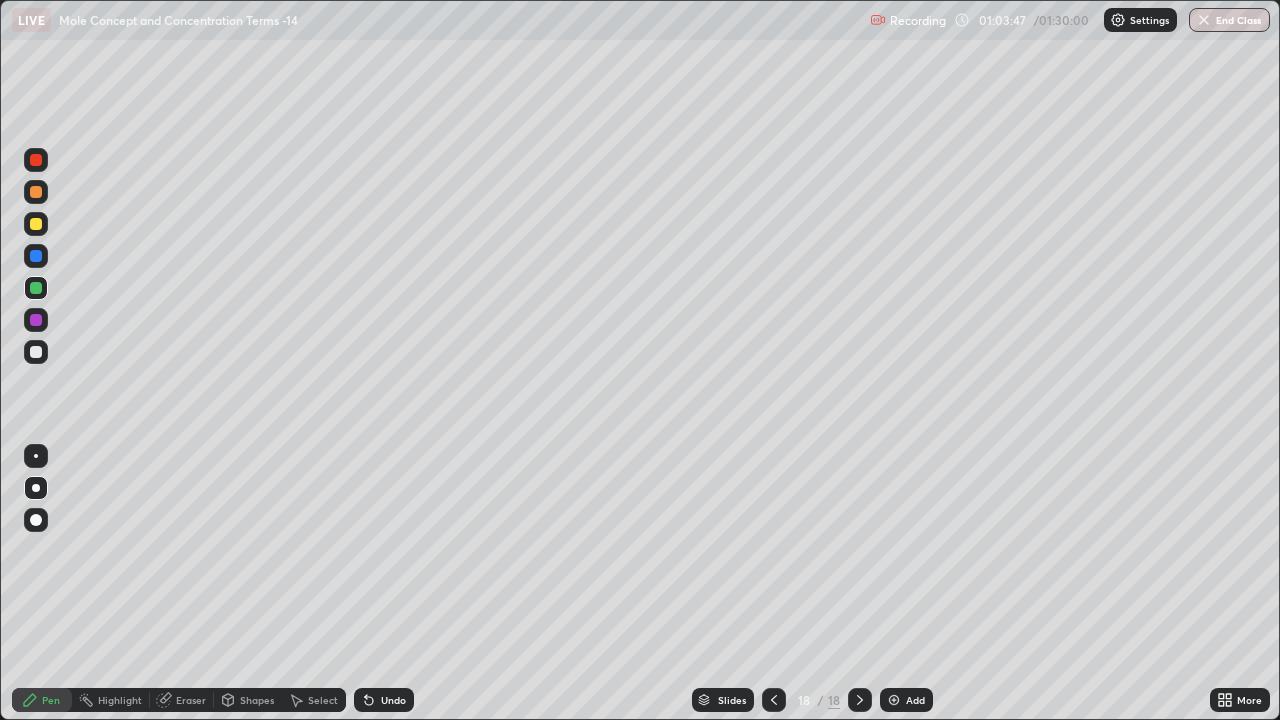 click at bounding box center [36, 352] 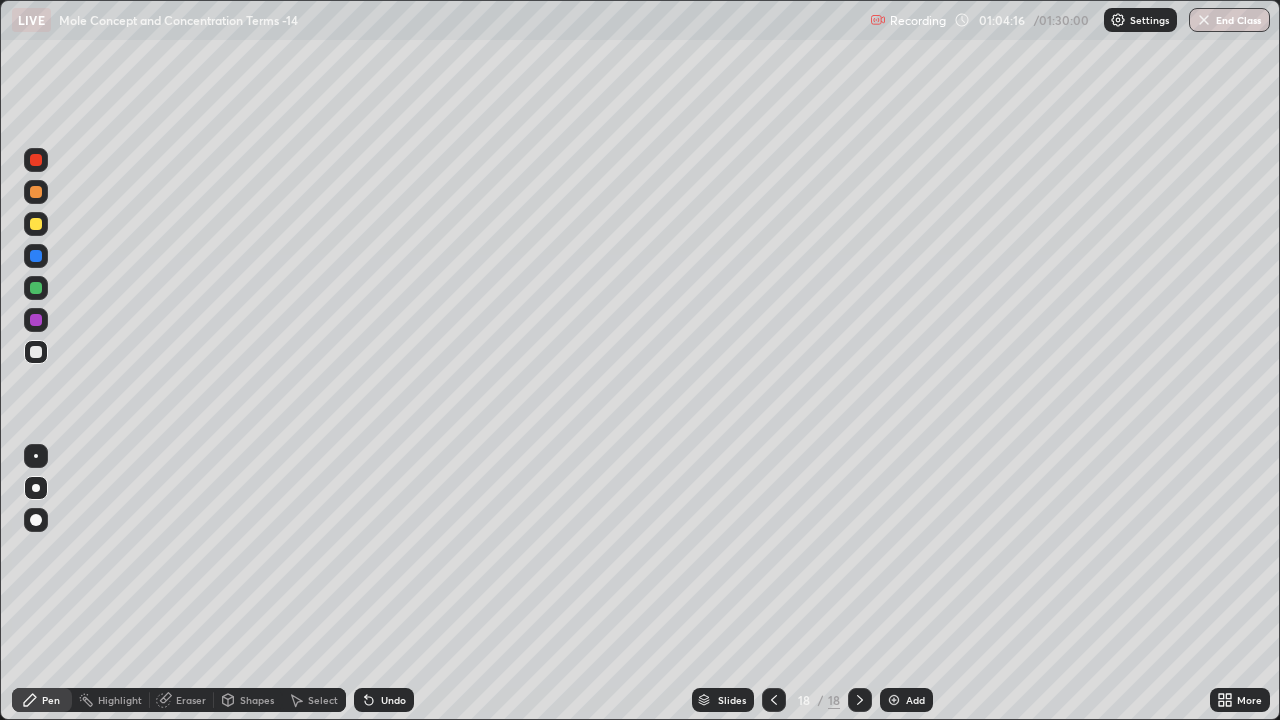 click on "Undo" at bounding box center [393, 700] 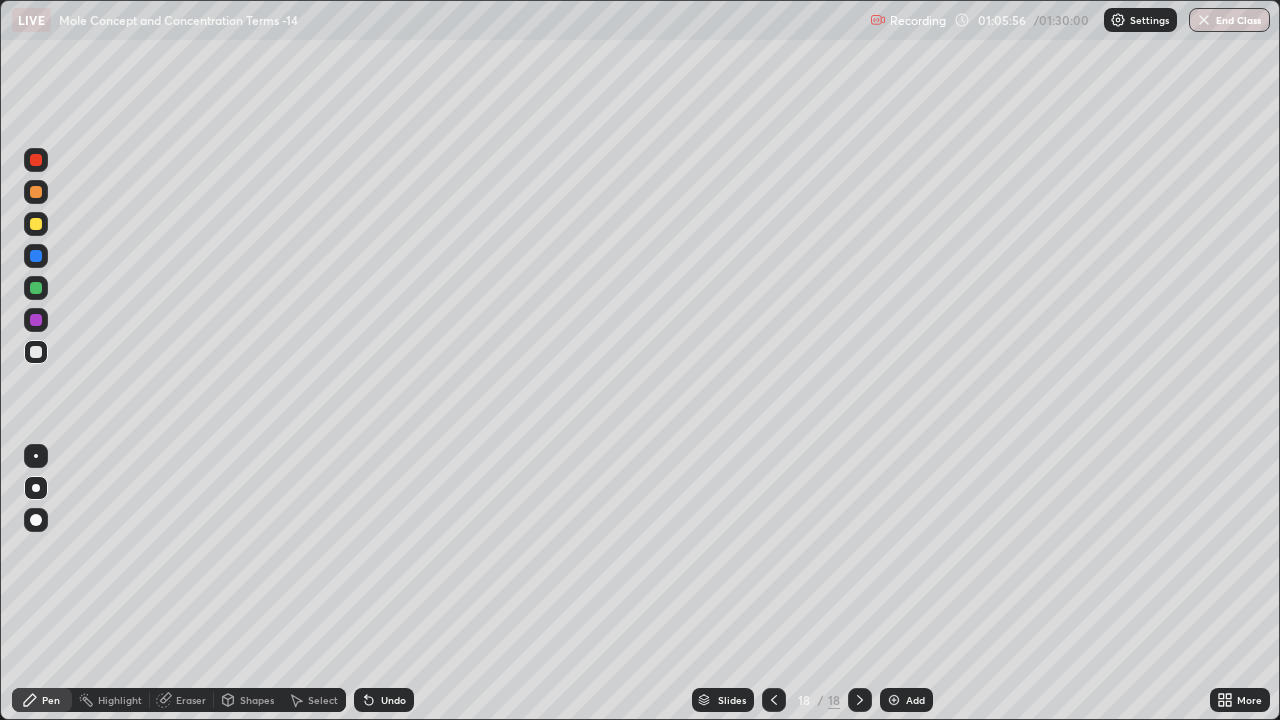 click at bounding box center (36, 224) 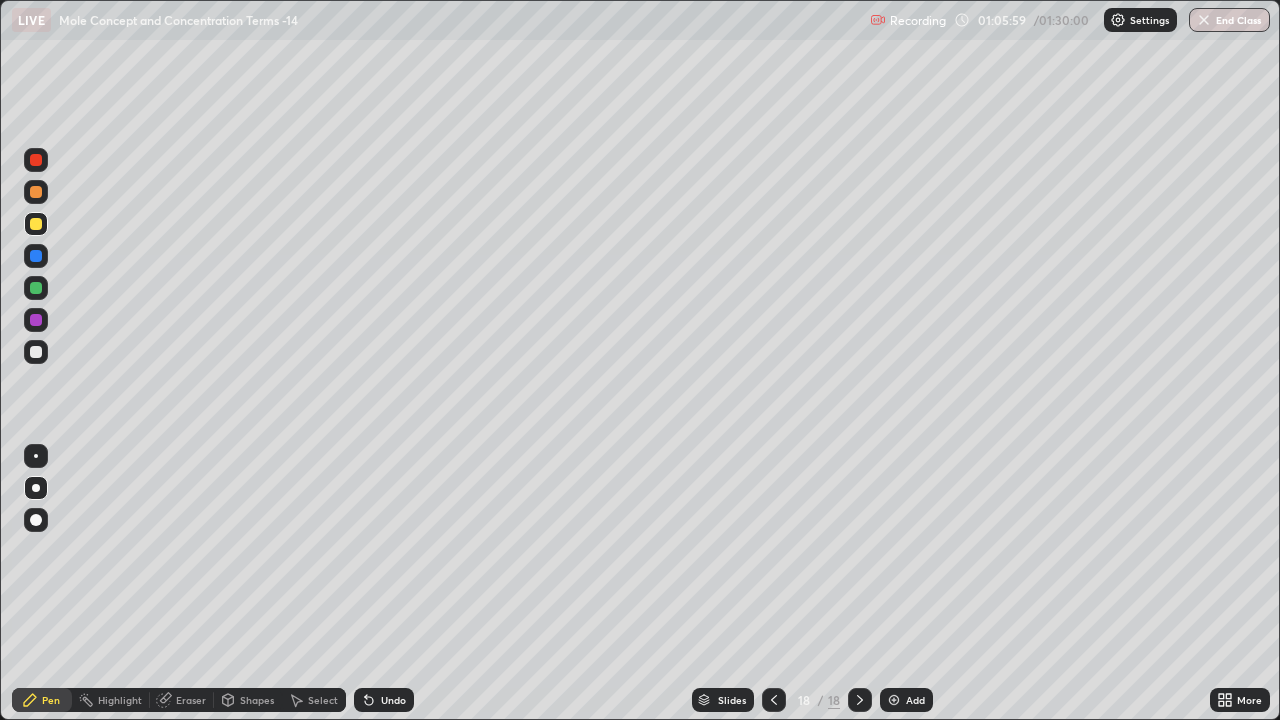 click at bounding box center (894, 700) 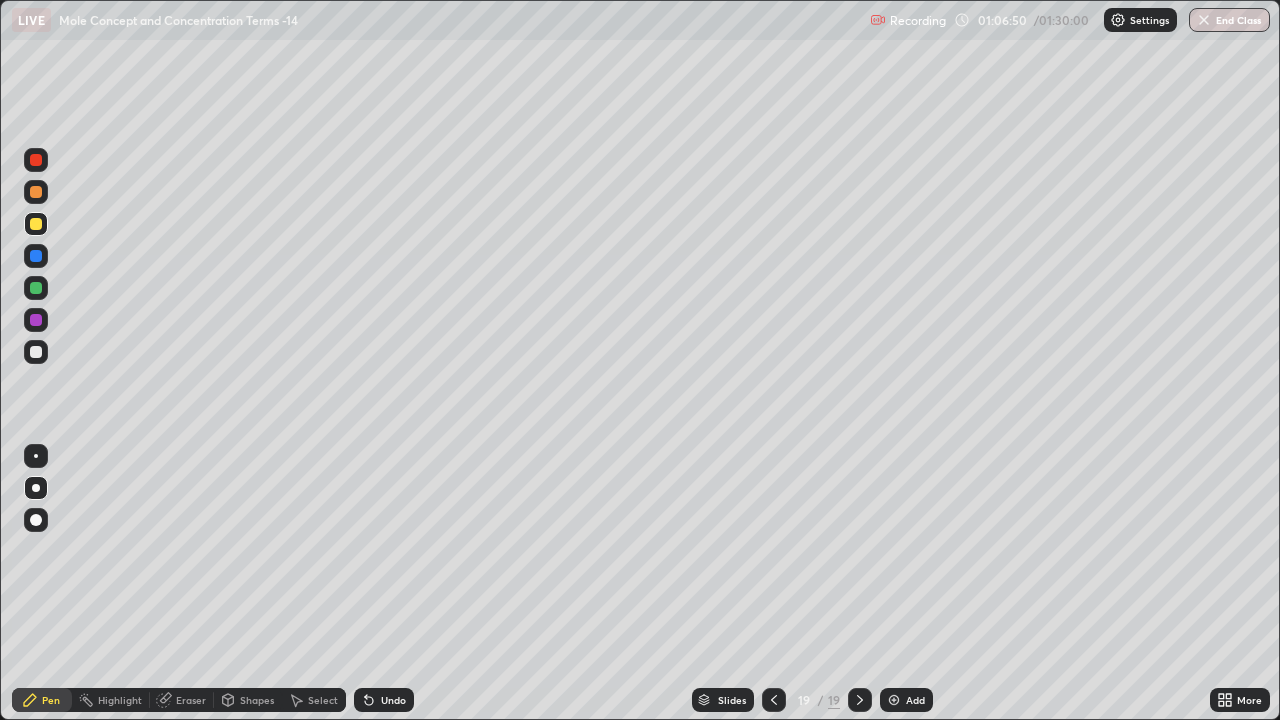 click at bounding box center (36, 352) 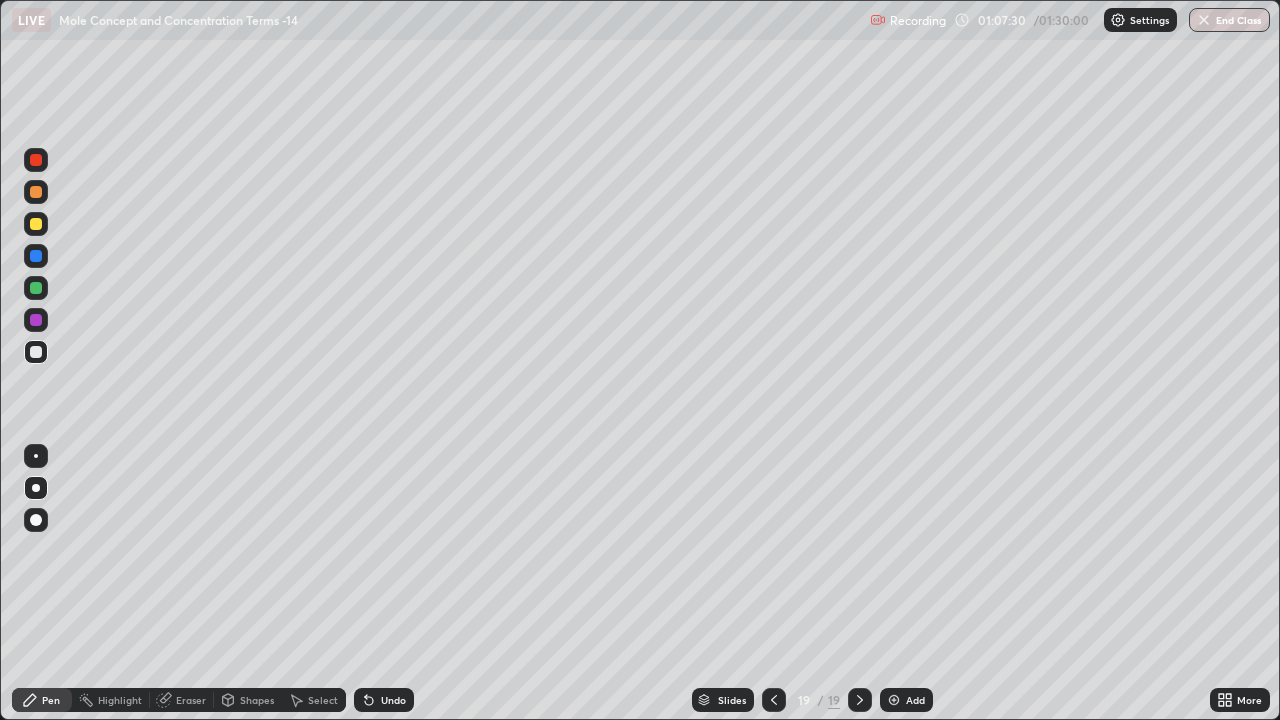 click at bounding box center [36, 224] 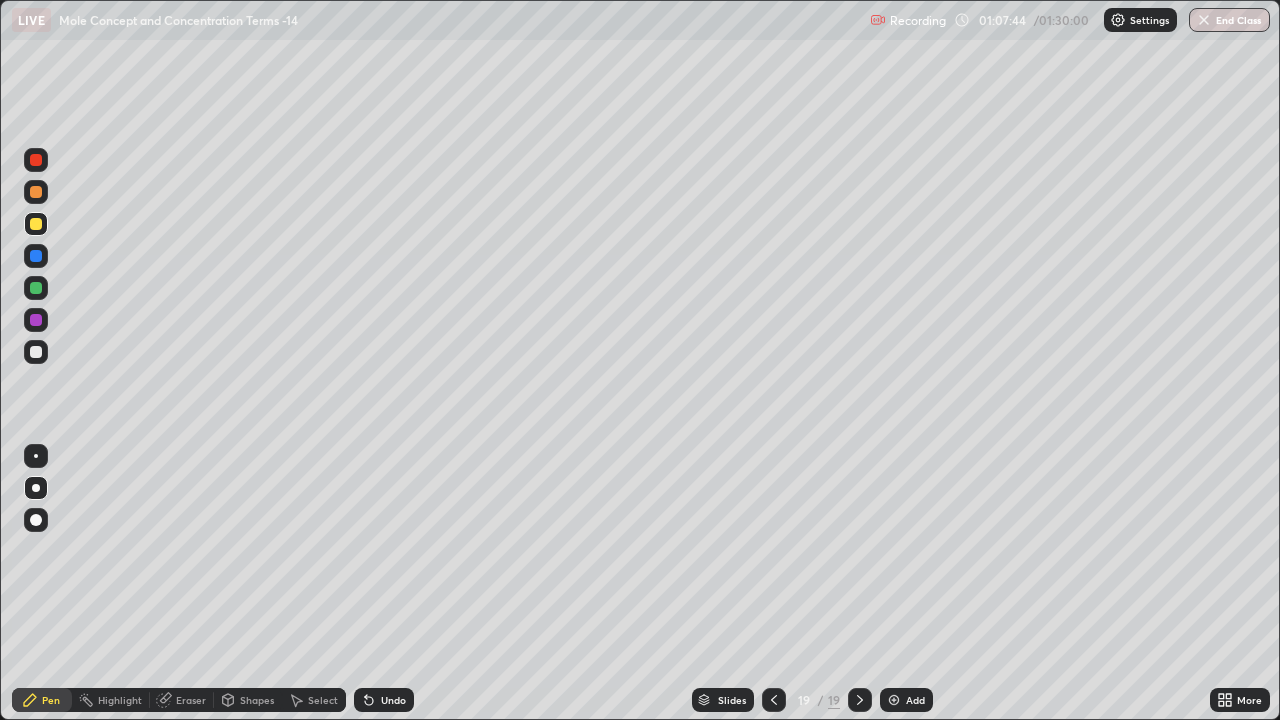 click at bounding box center (36, 352) 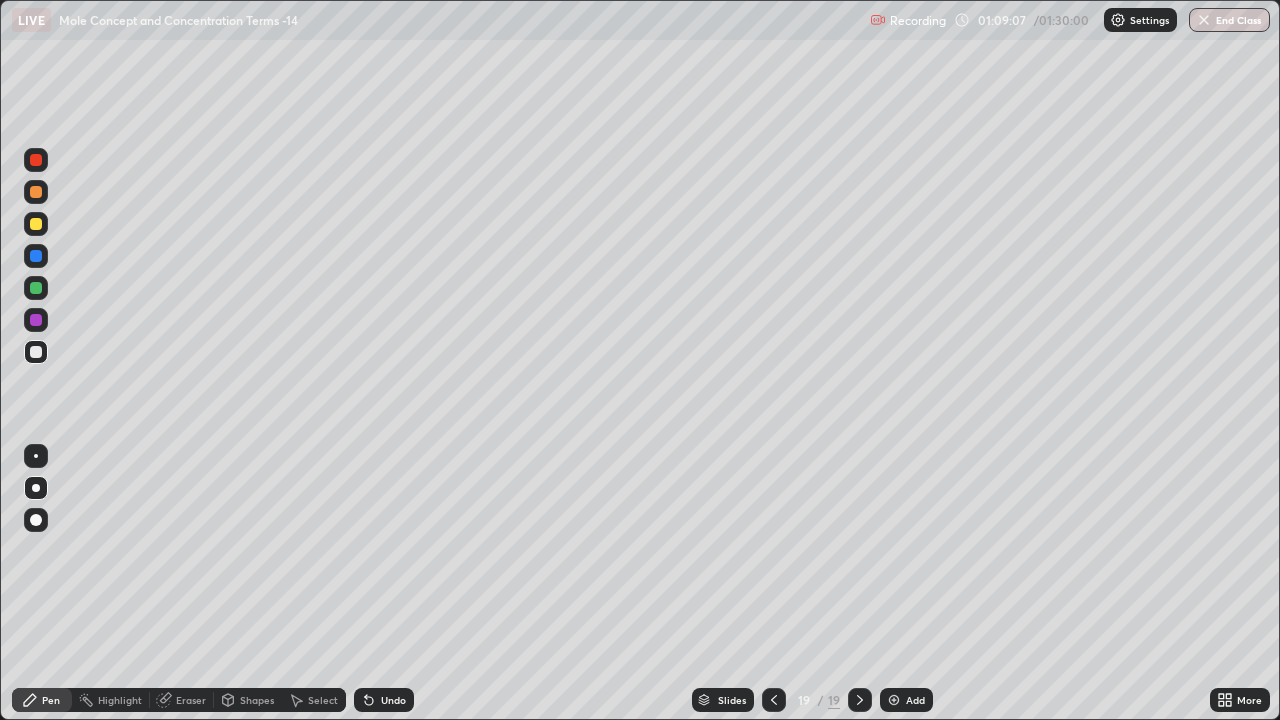 click on "Eraser" at bounding box center (191, 700) 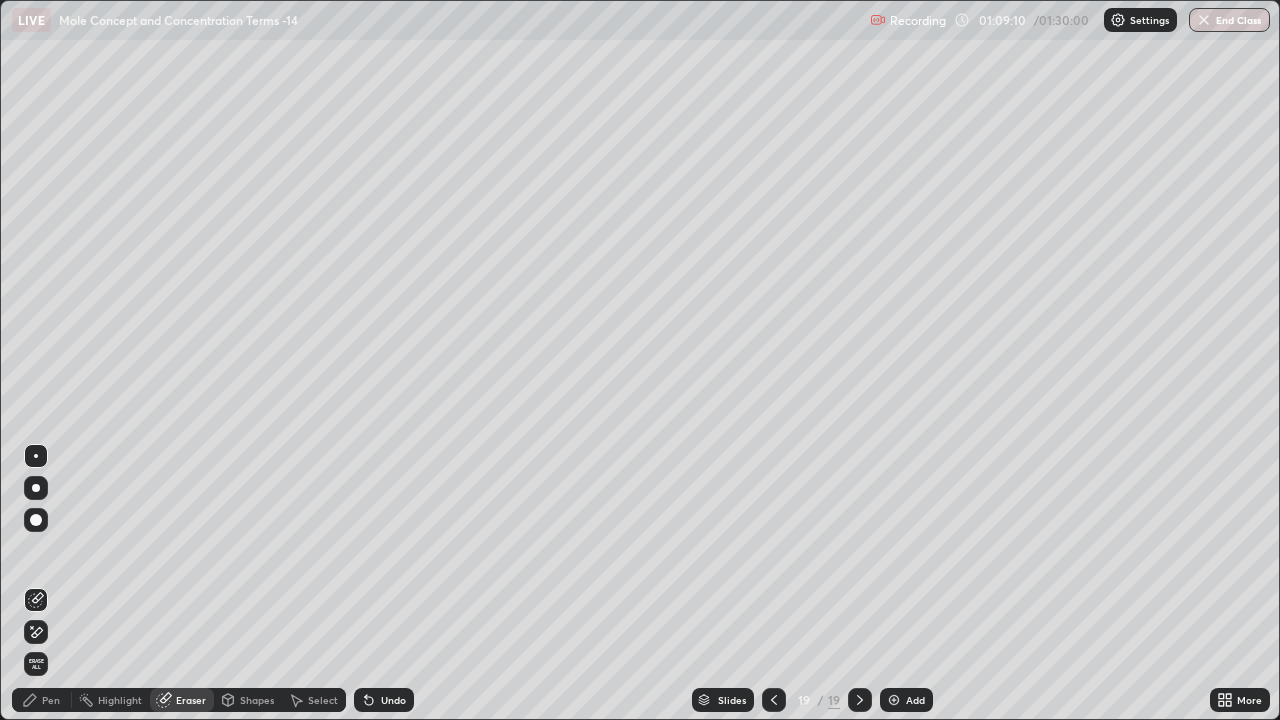 click on "Pen" at bounding box center (51, 700) 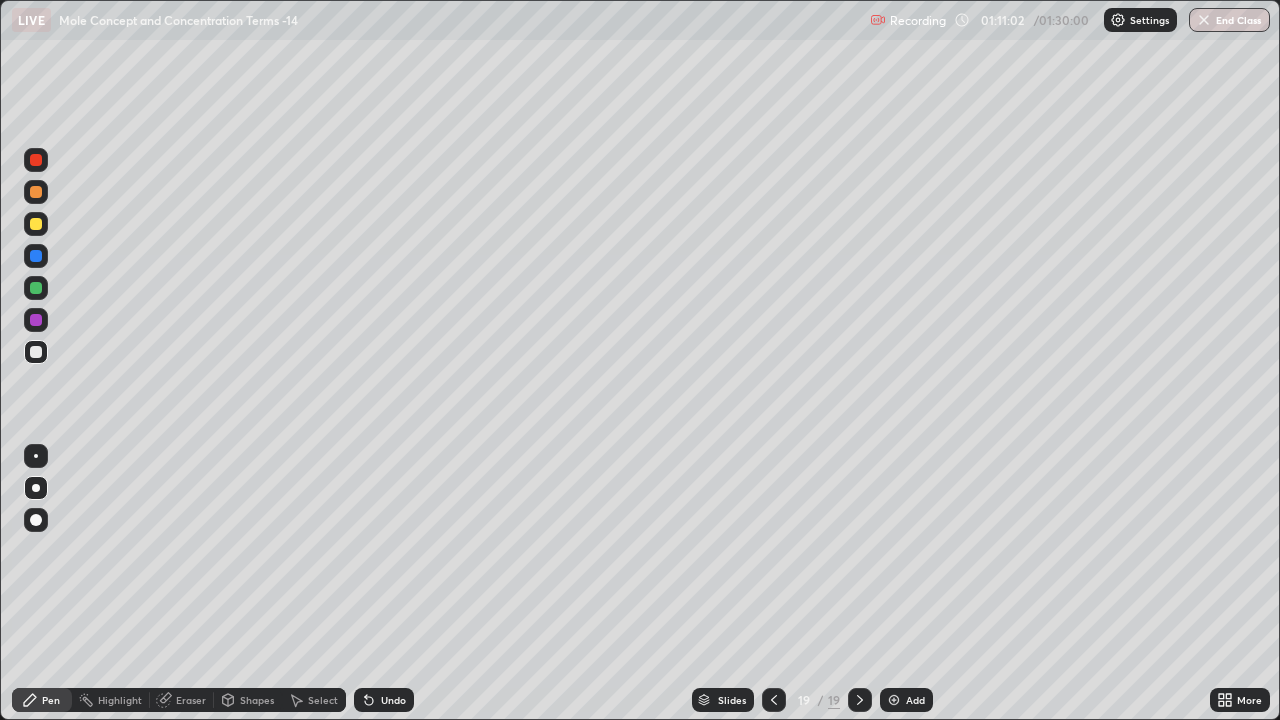 click at bounding box center [894, 700] 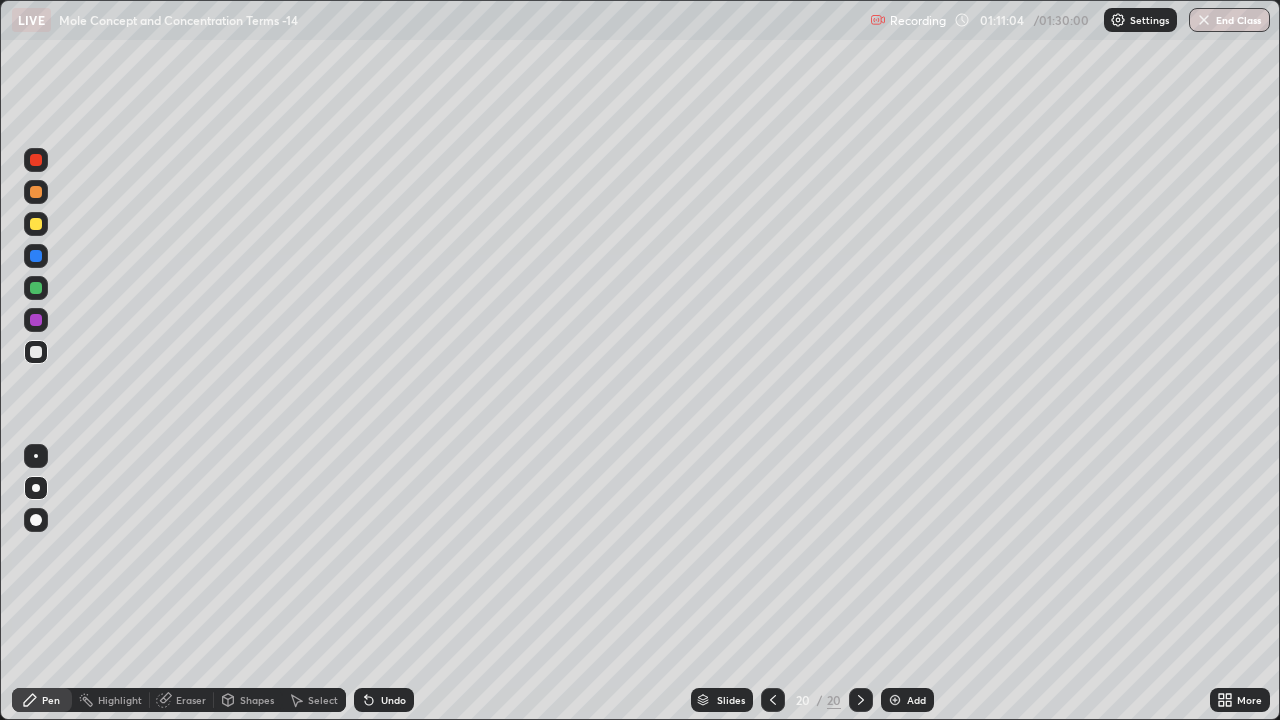 click on "Shapes" at bounding box center [257, 700] 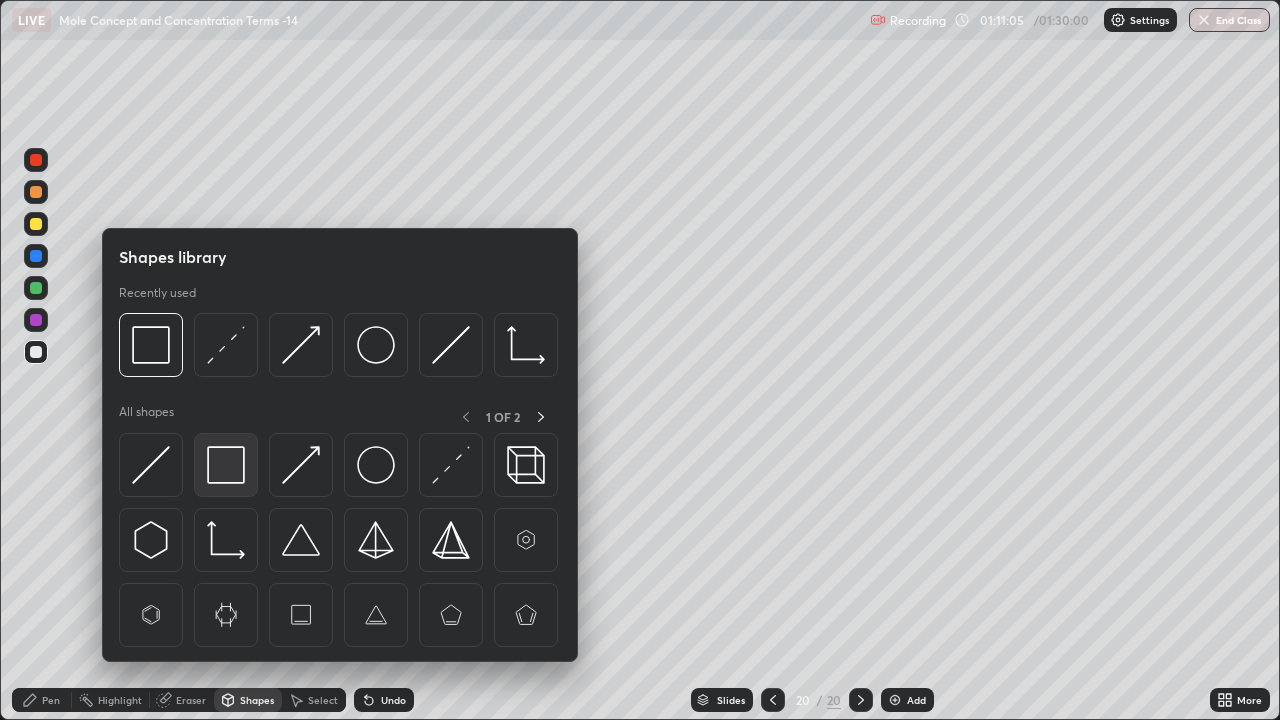 click at bounding box center (226, 465) 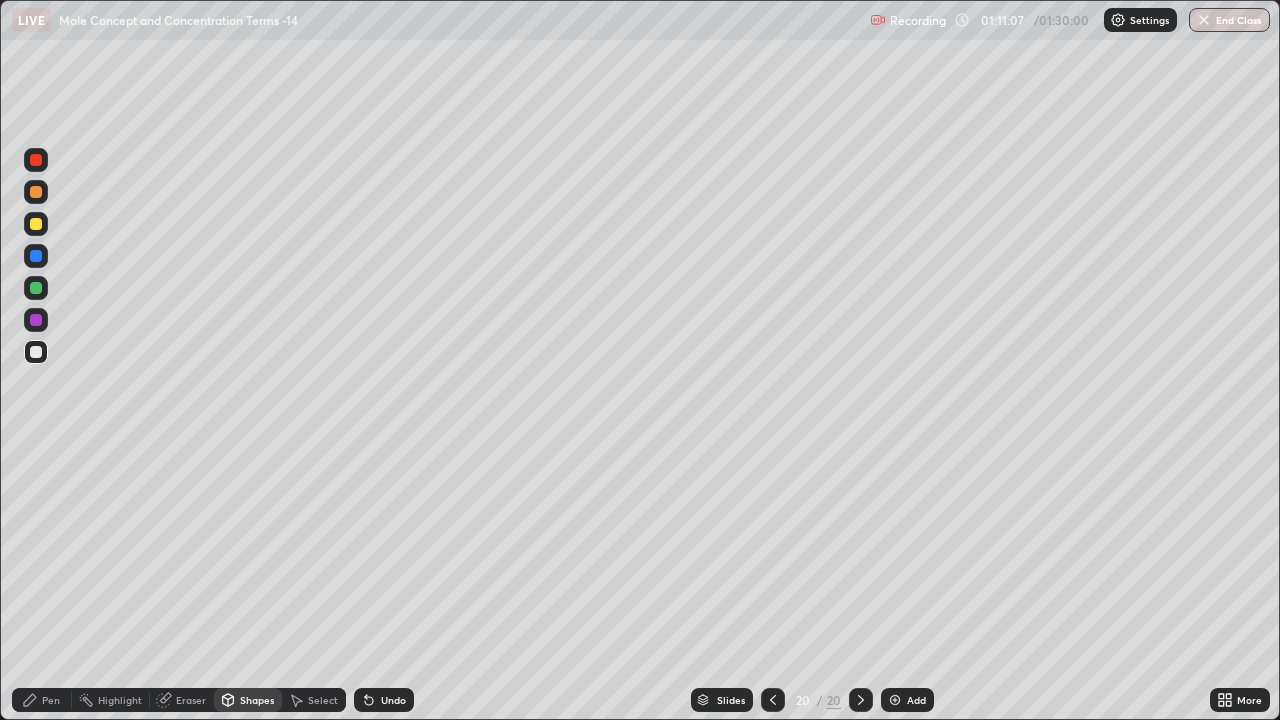 click 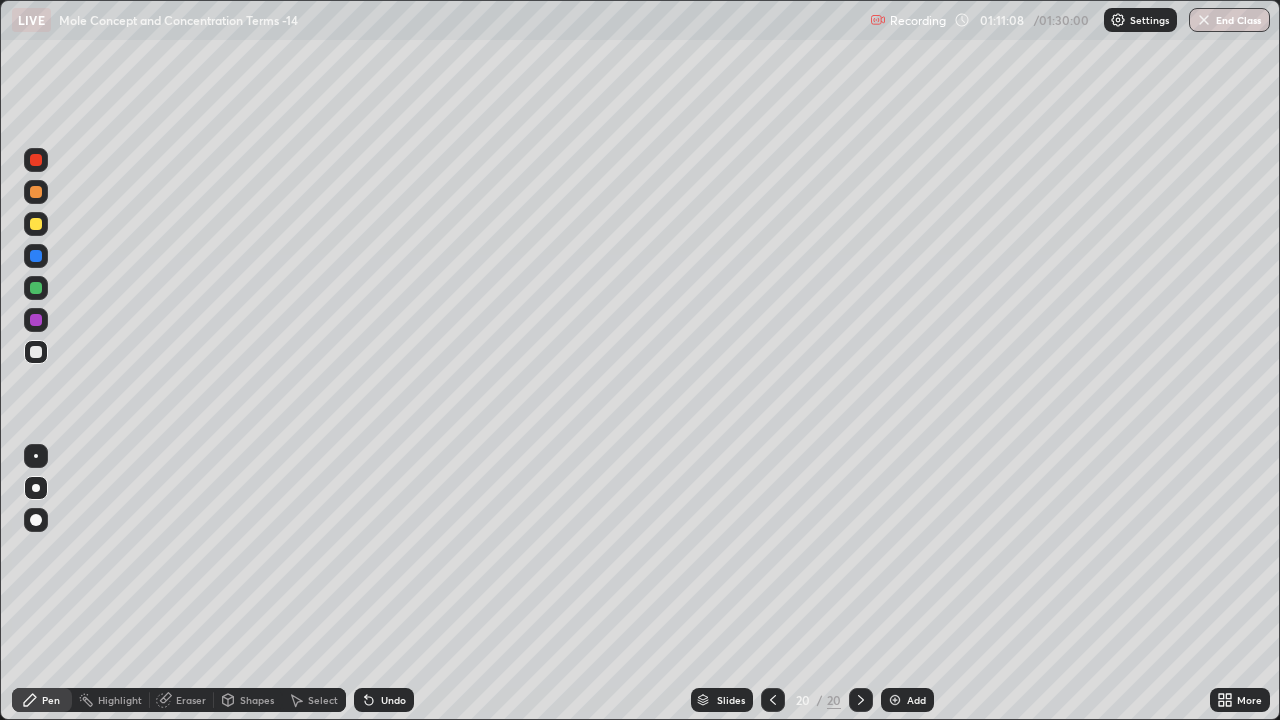 click at bounding box center [36, 288] 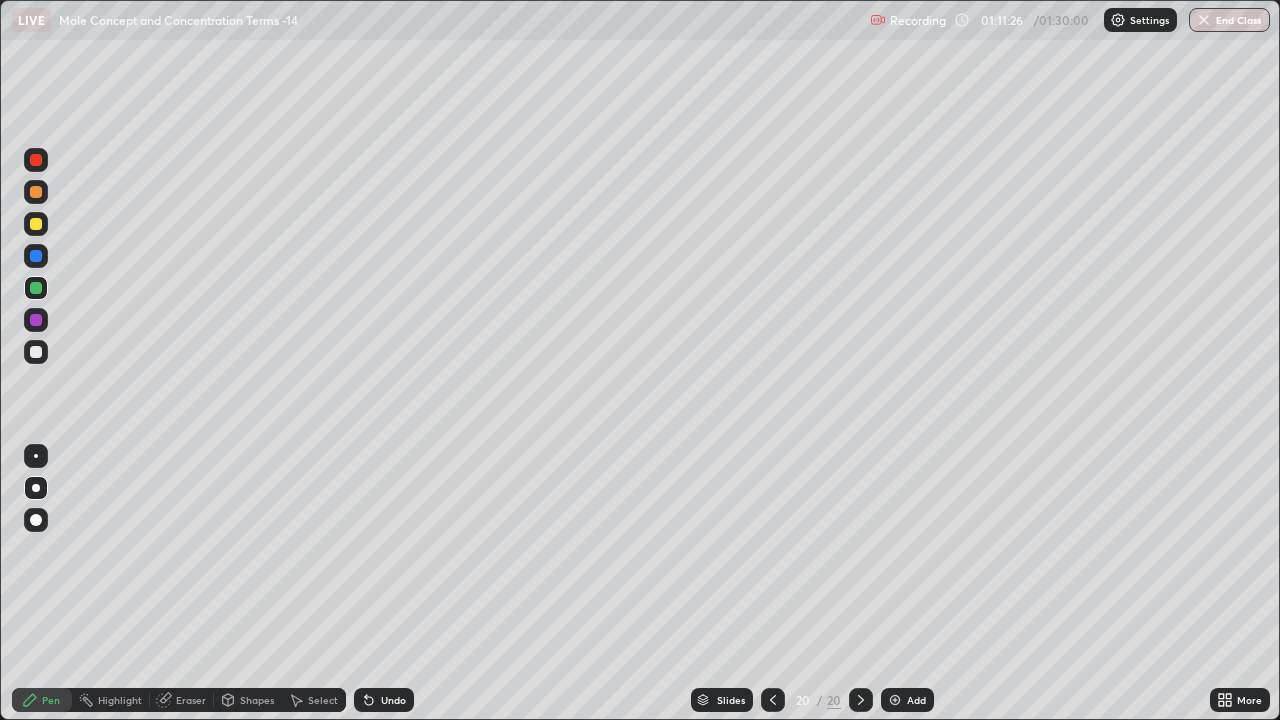 click at bounding box center [36, 352] 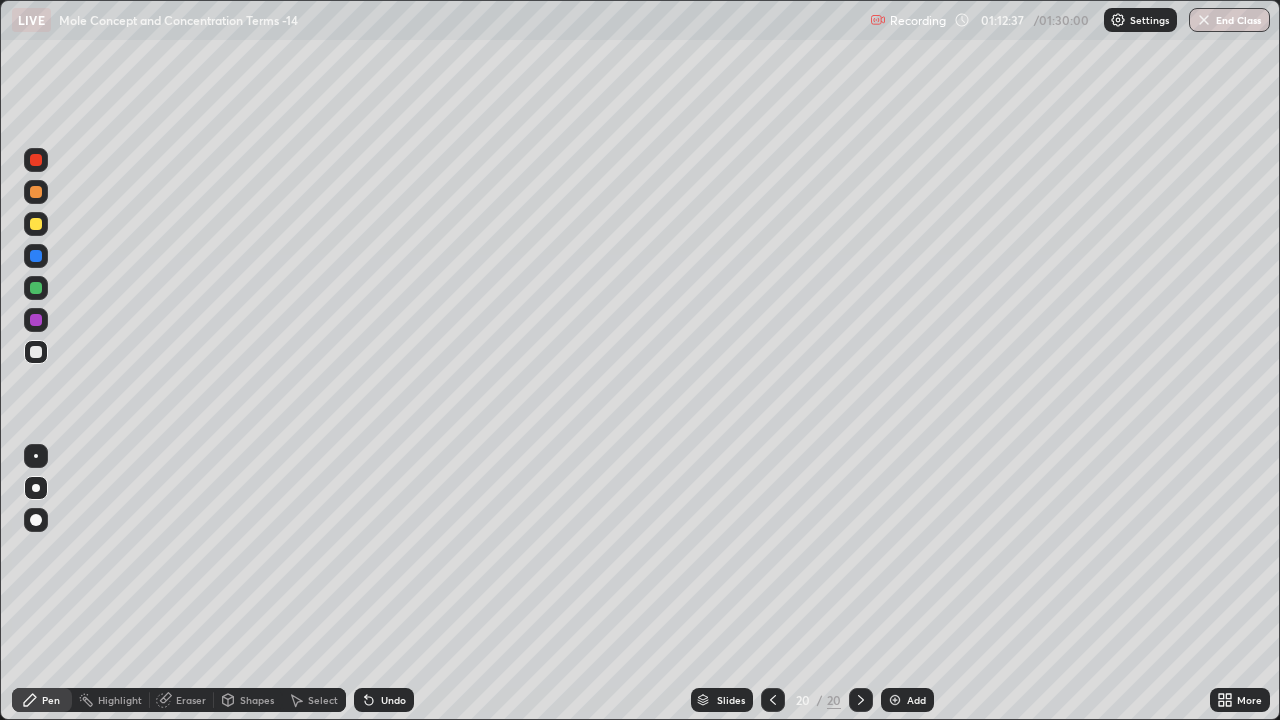 click on "End Class" at bounding box center (1229, 20) 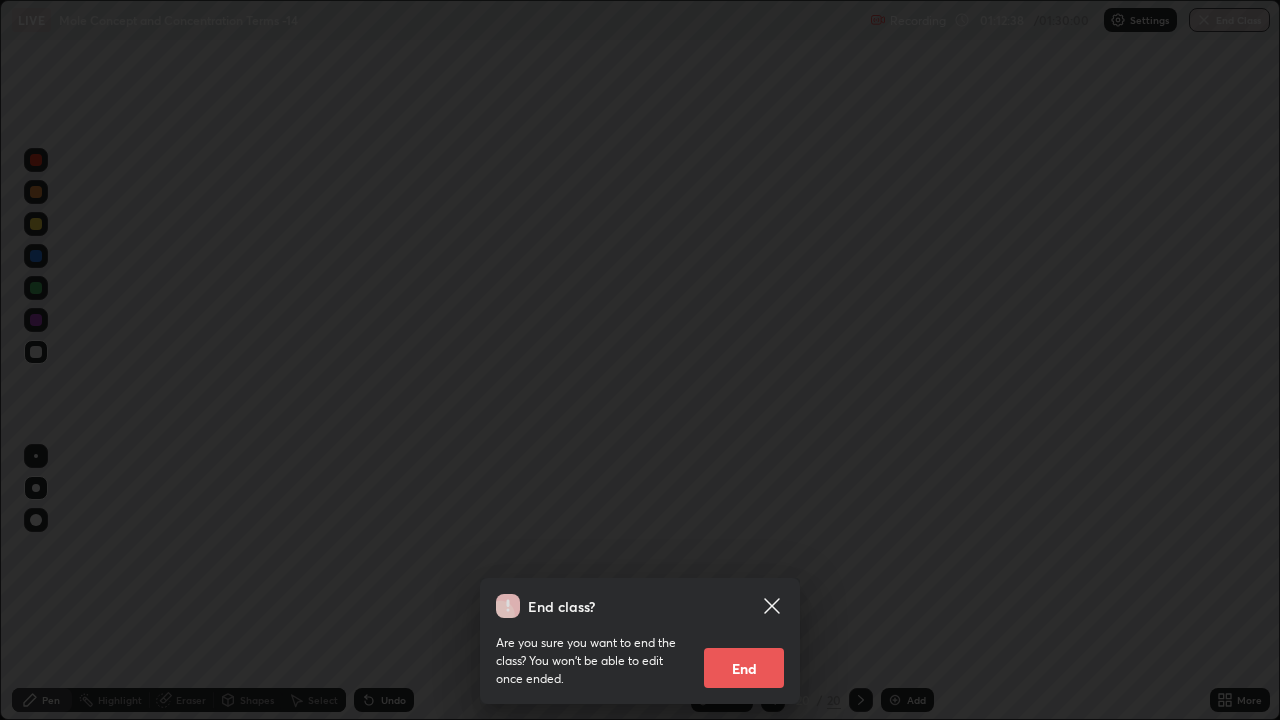 click on "End" at bounding box center [744, 668] 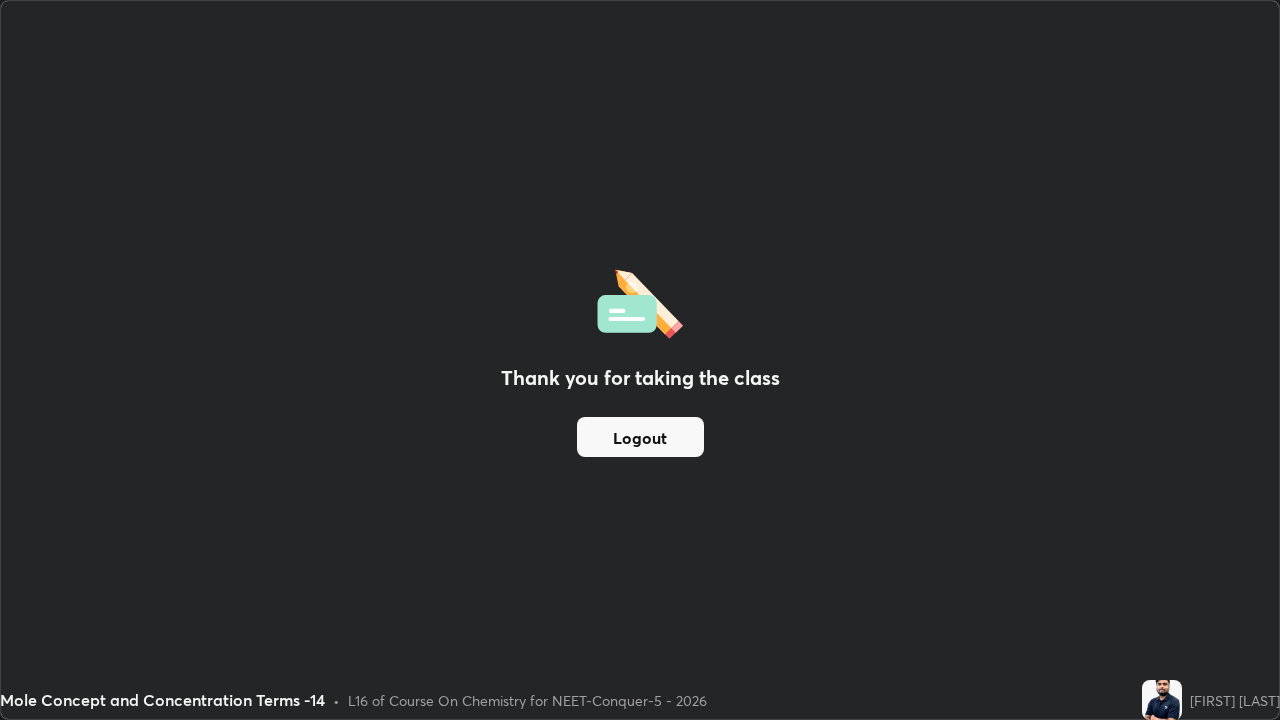 click on "Logout" at bounding box center (640, 437) 